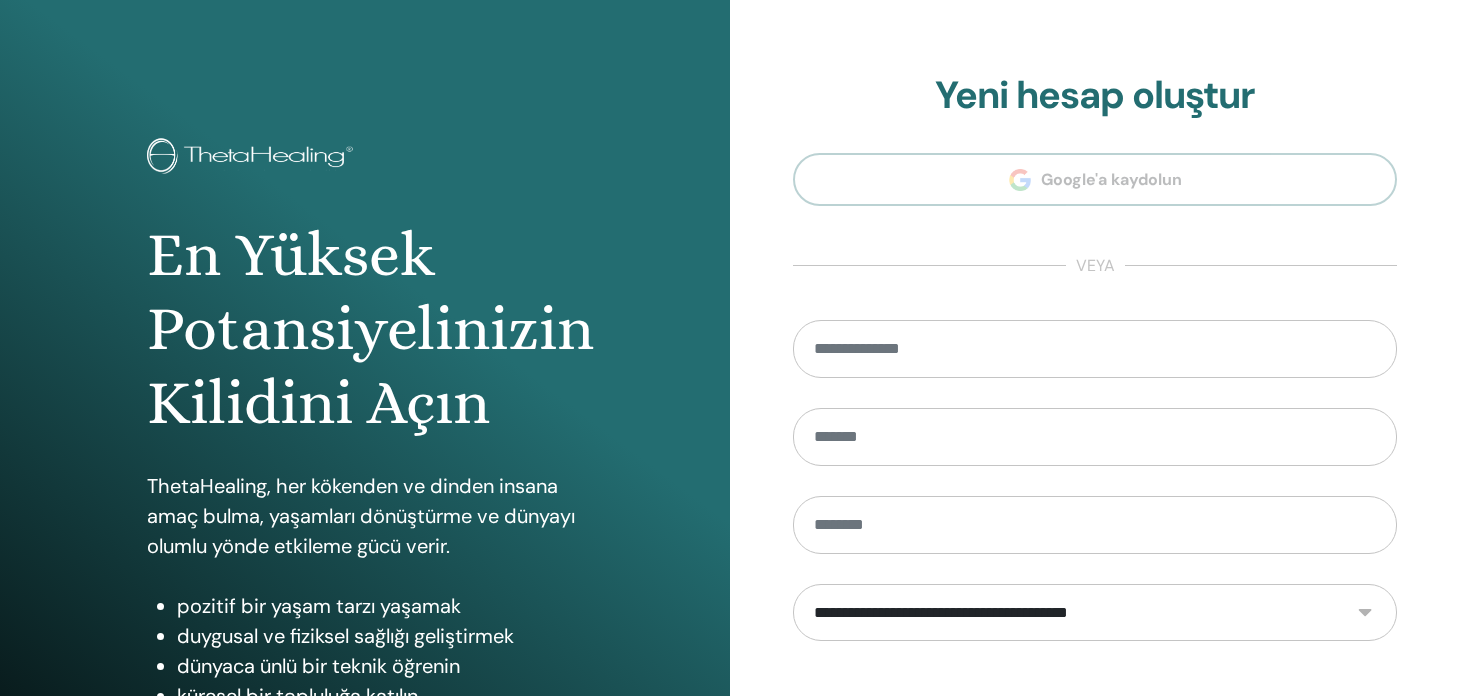 scroll, scrollTop: 0, scrollLeft: 0, axis: both 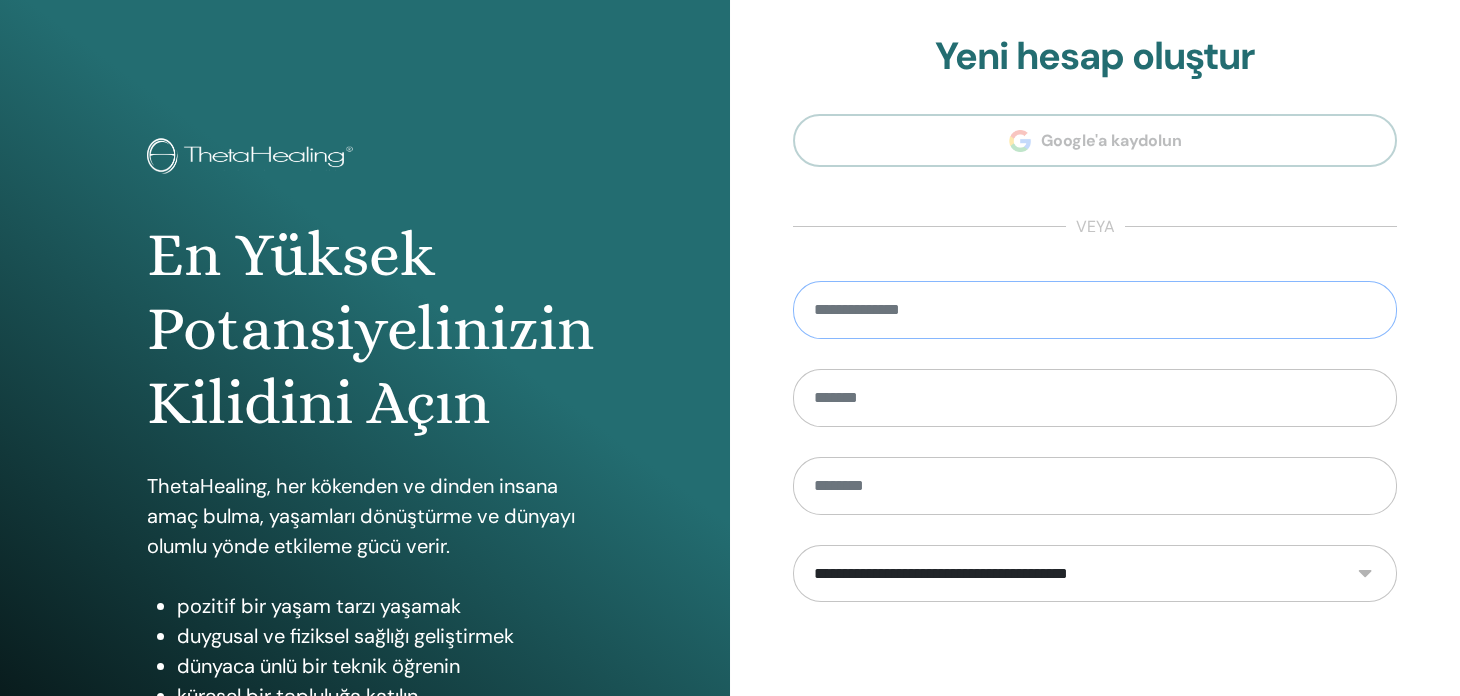 click at bounding box center [1095, 310] 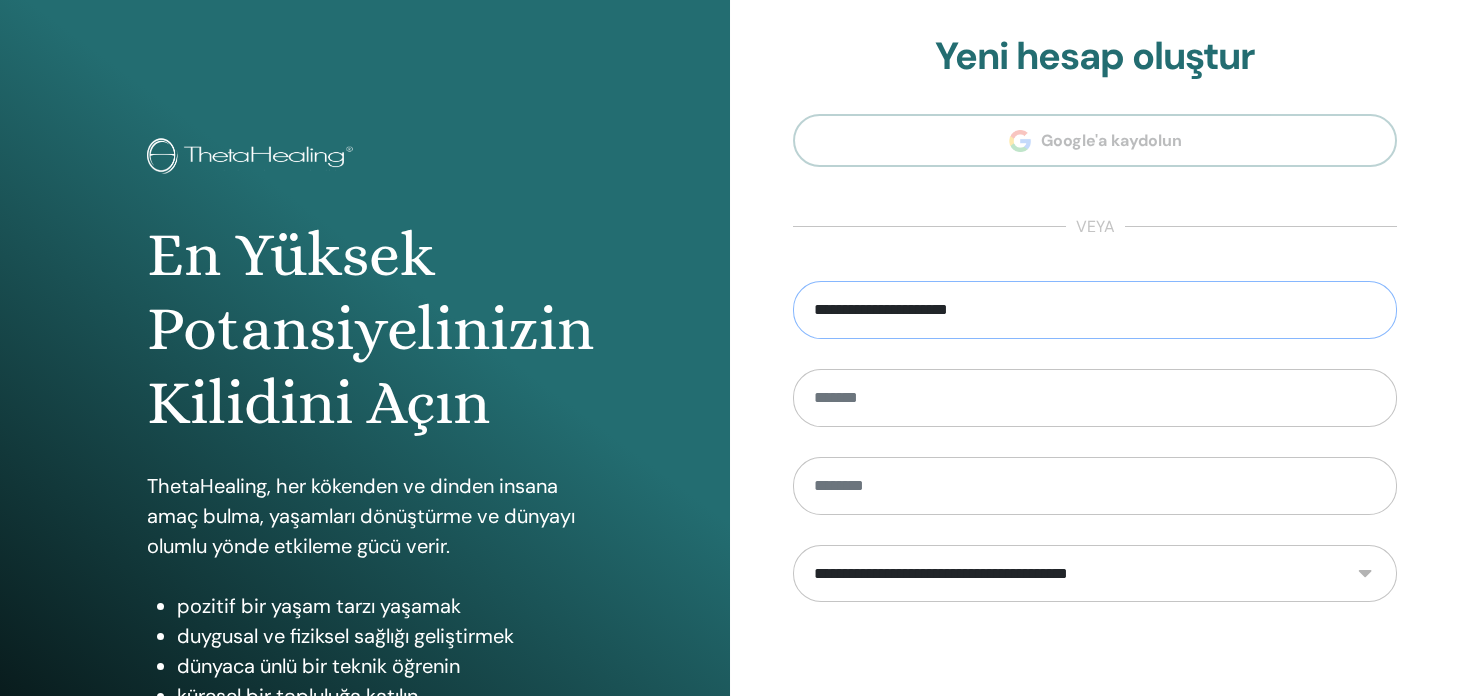 type on "**********" 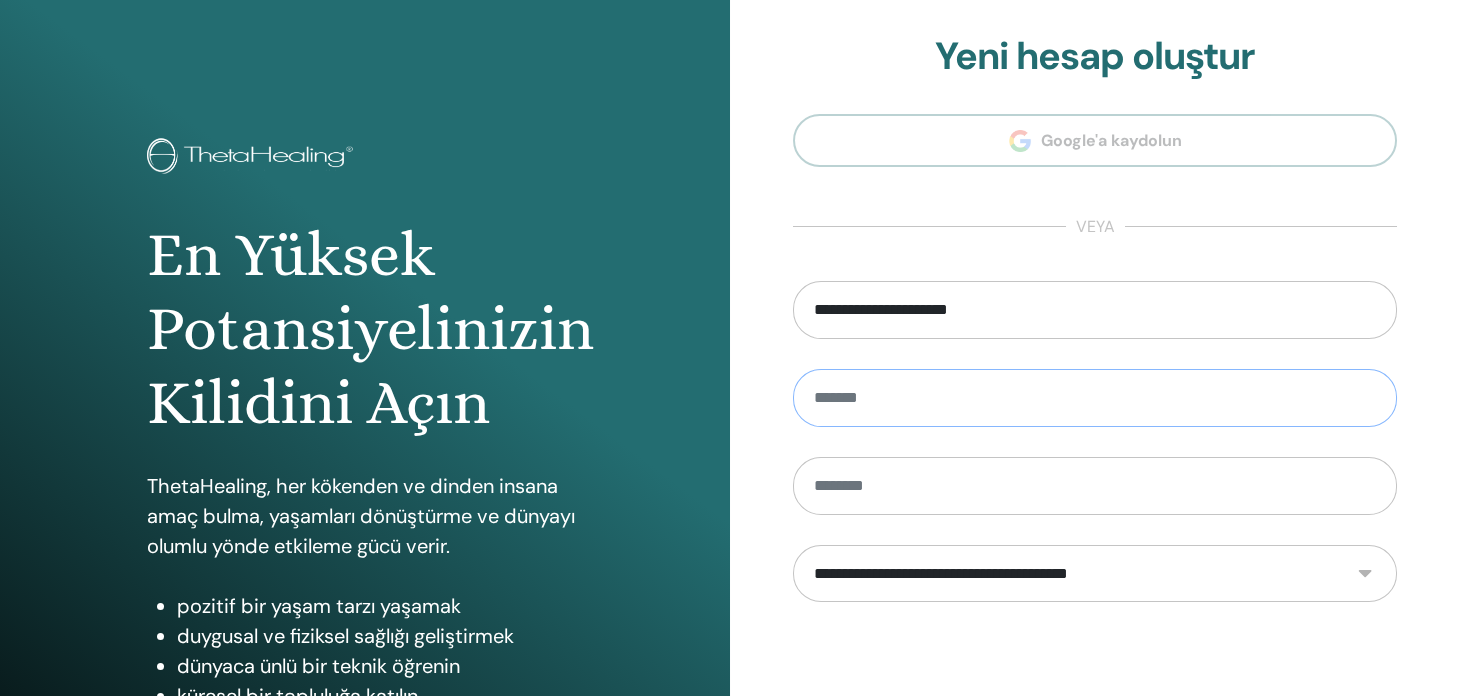 click at bounding box center [1095, 398] 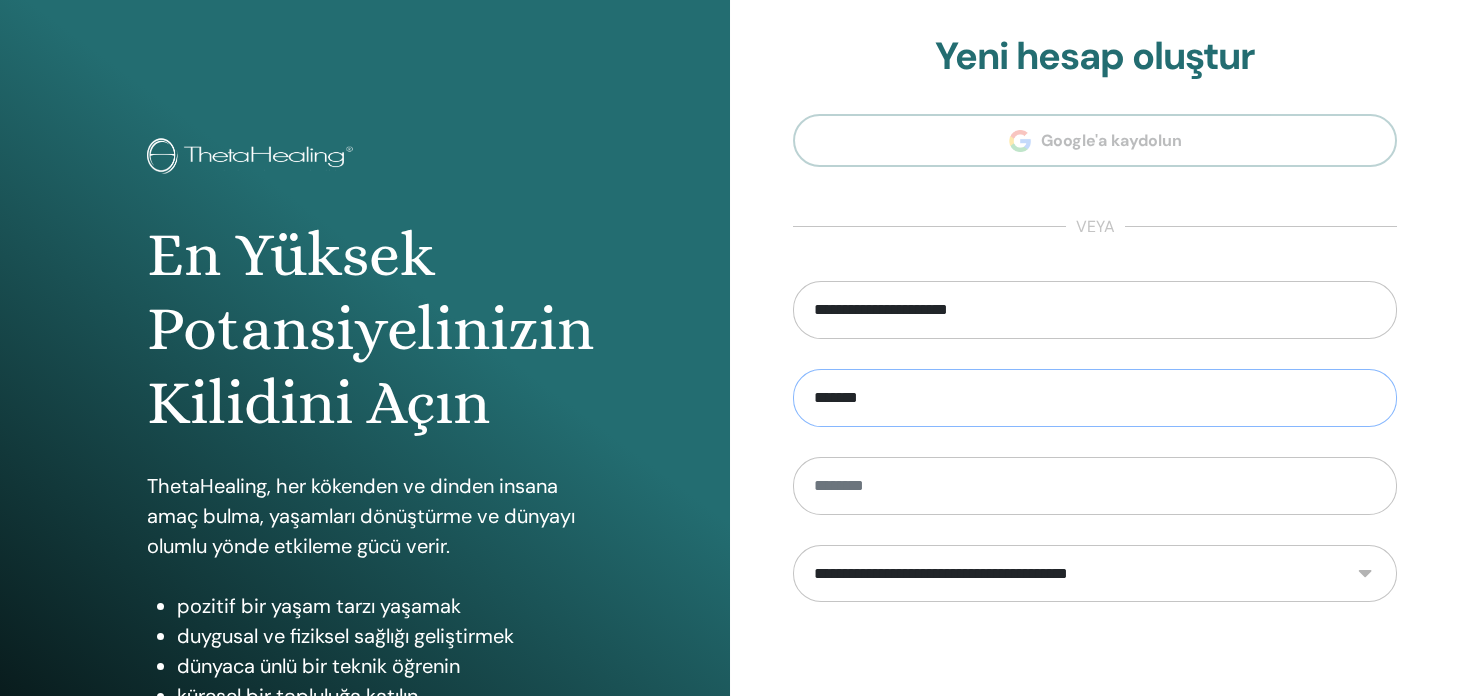 type on "*******" 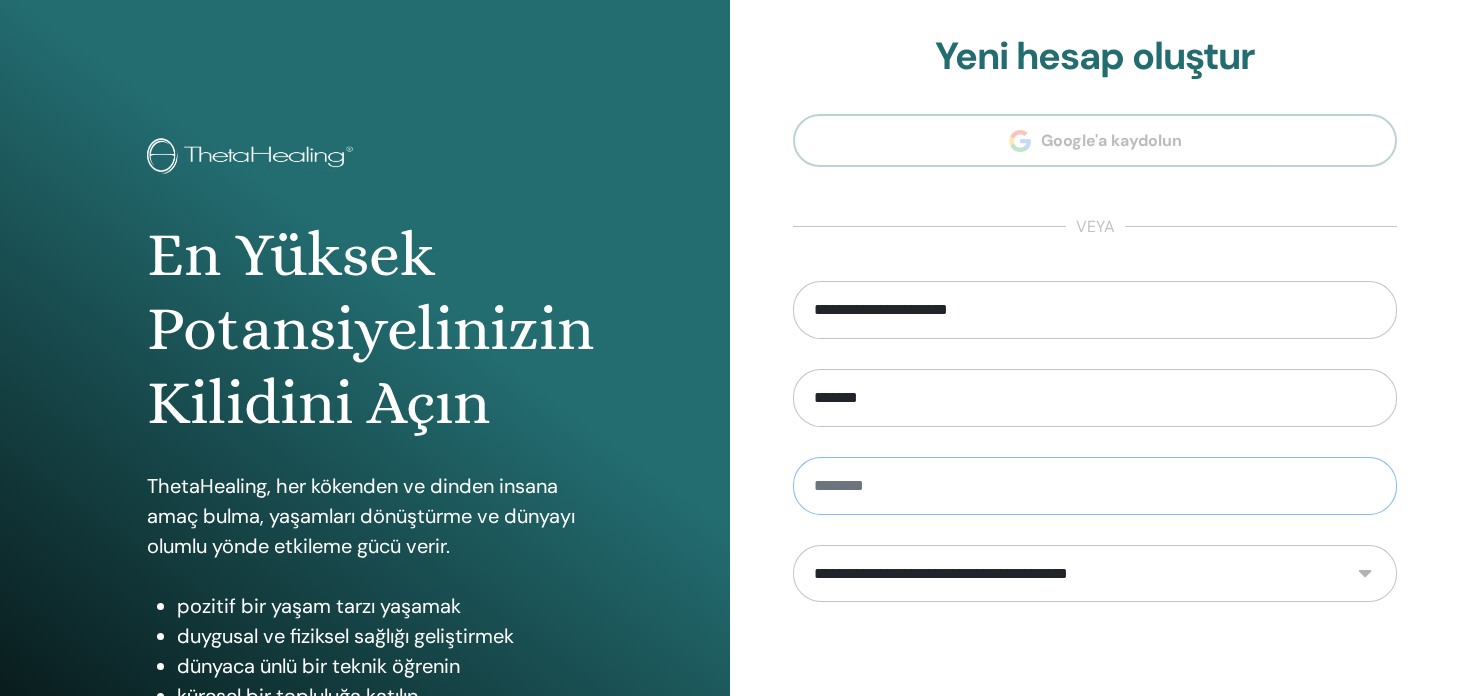 click at bounding box center [1095, 486] 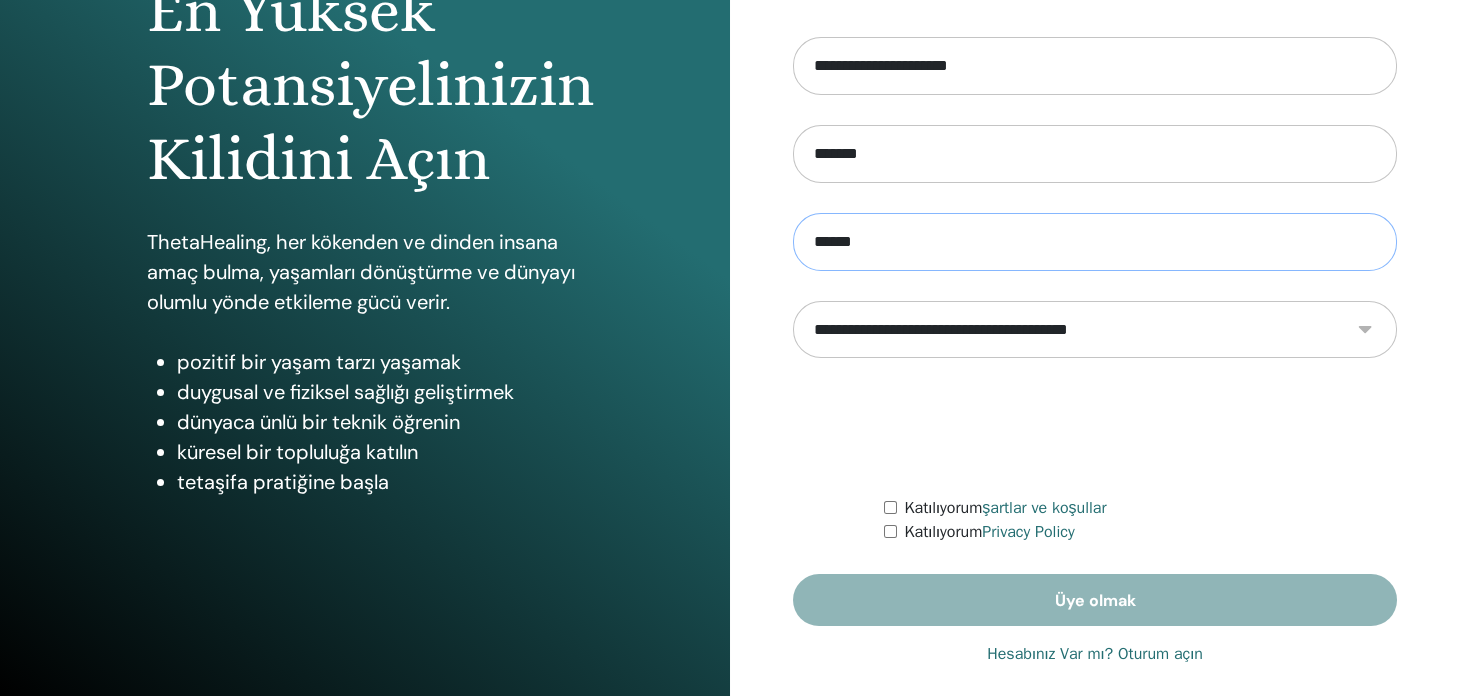 scroll, scrollTop: 263, scrollLeft: 0, axis: vertical 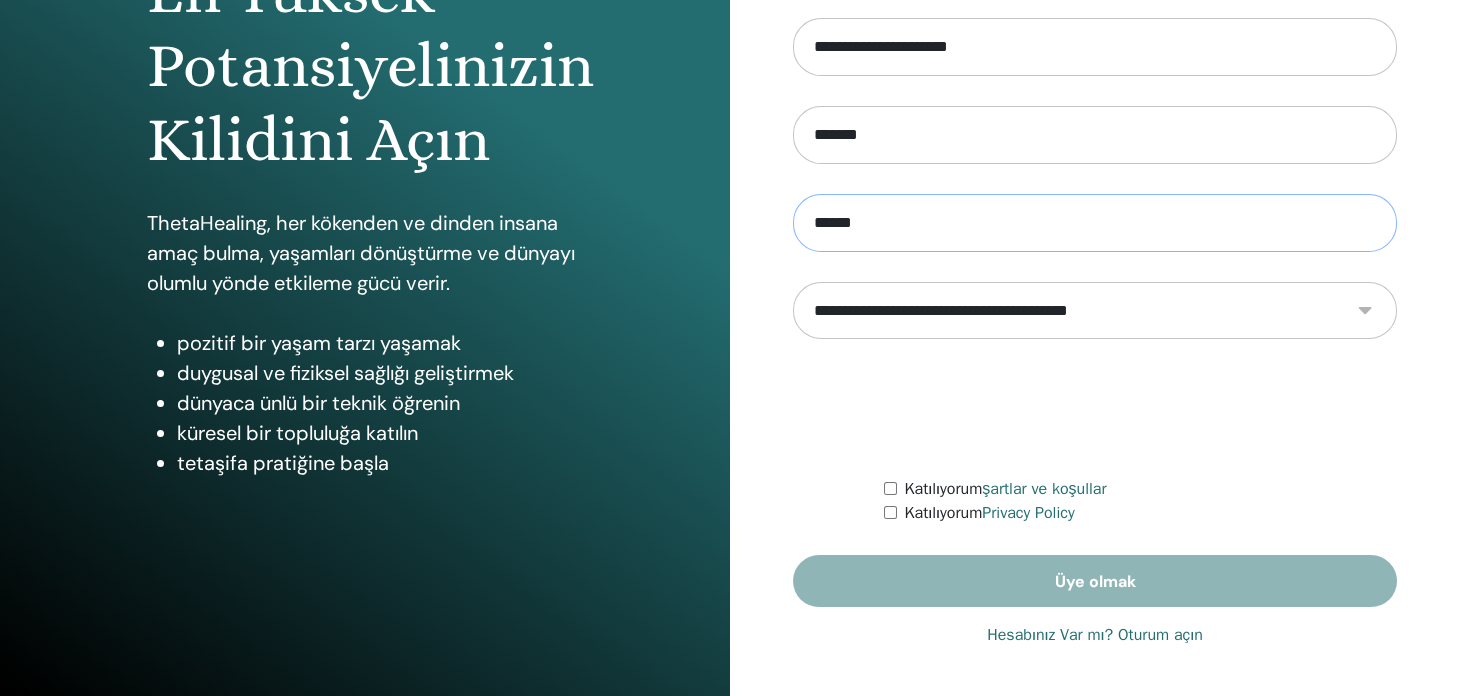 type on "******" 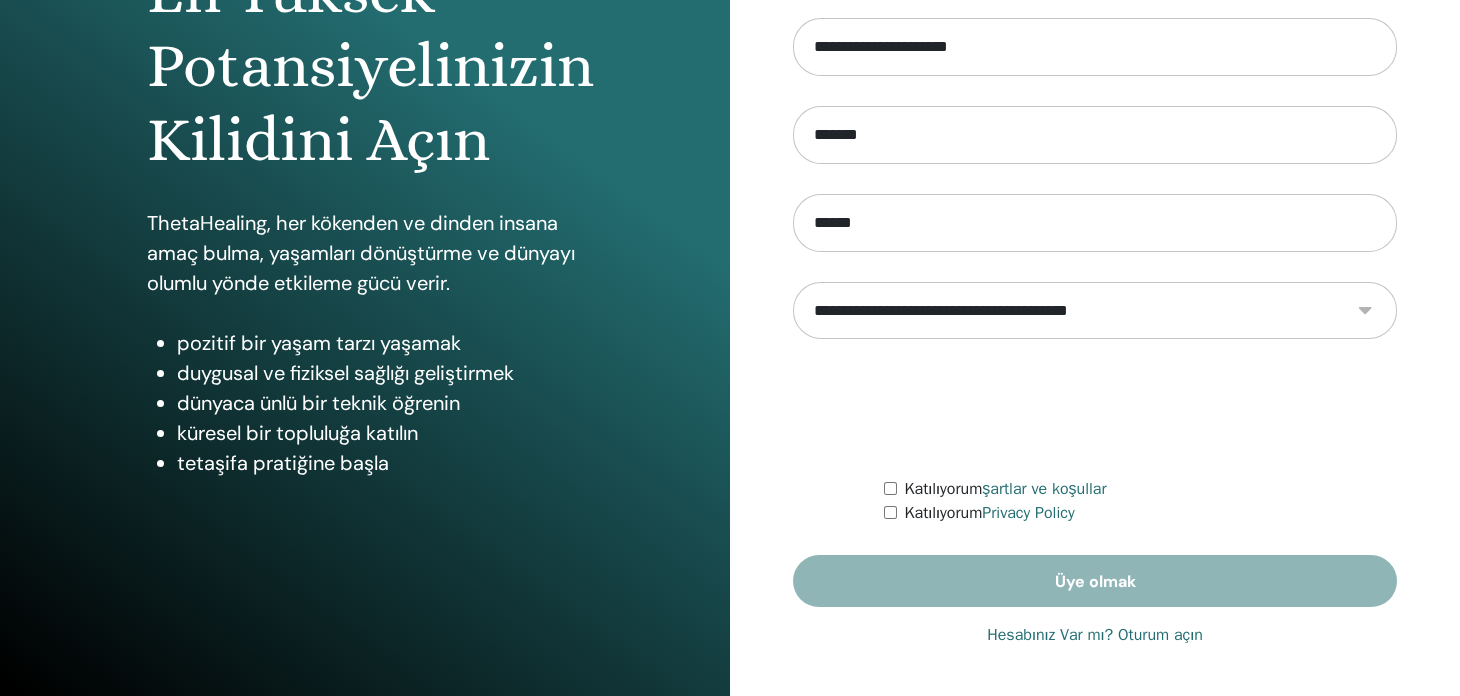 click on "**********" at bounding box center (1095, 311) 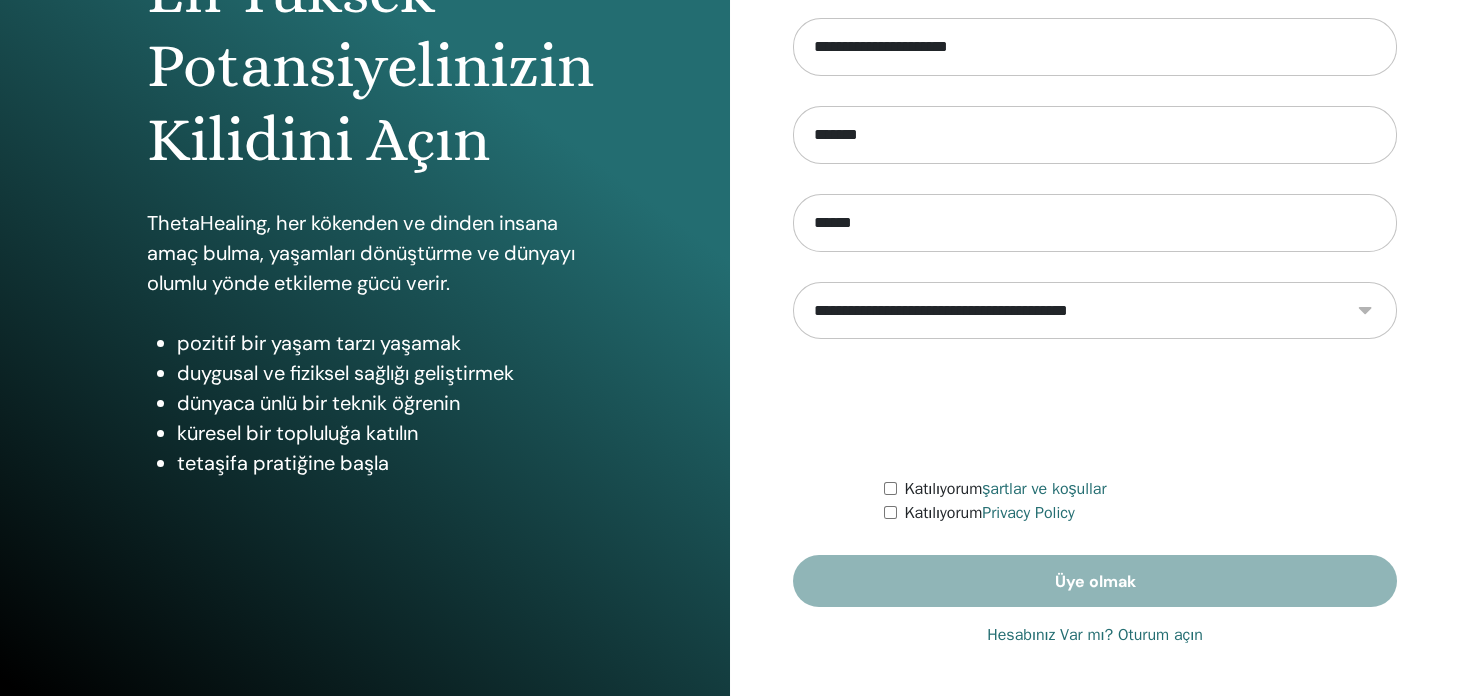 select on "***" 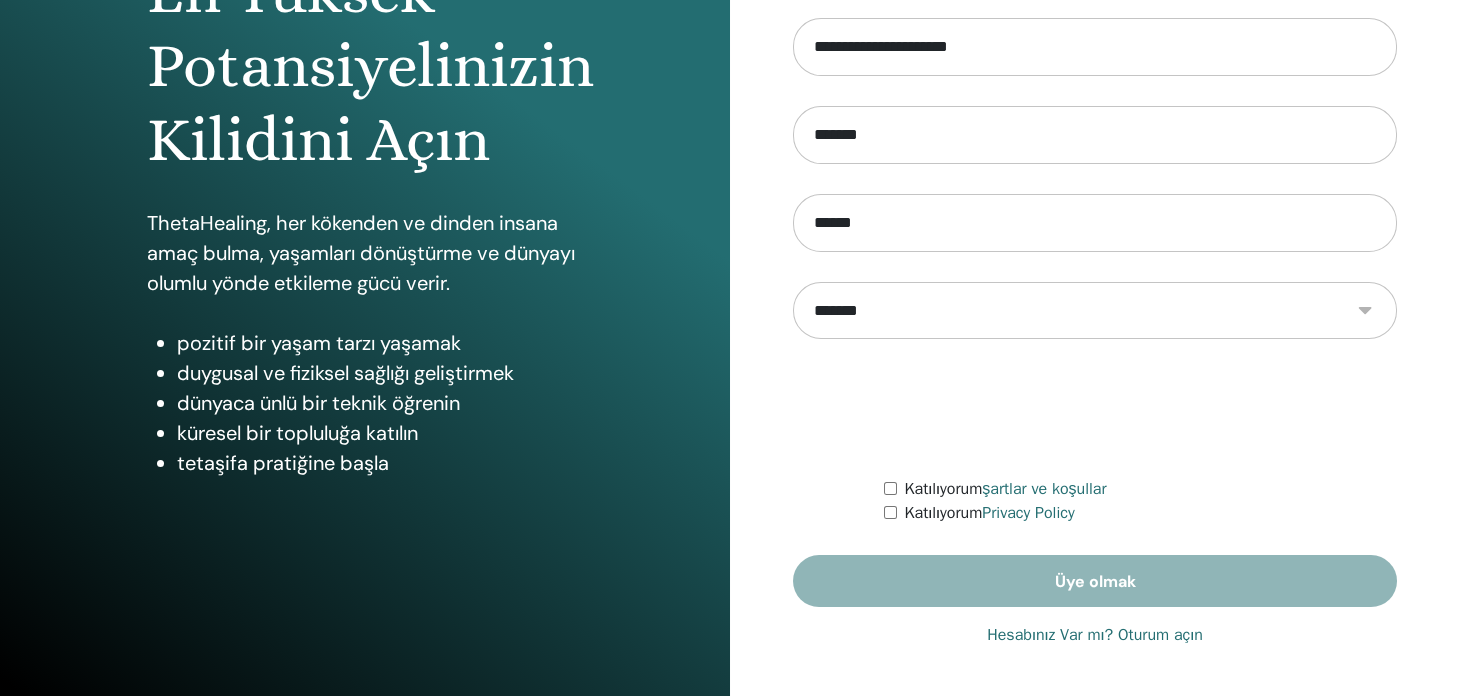 click on "**********" at bounding box center [1095, 311] 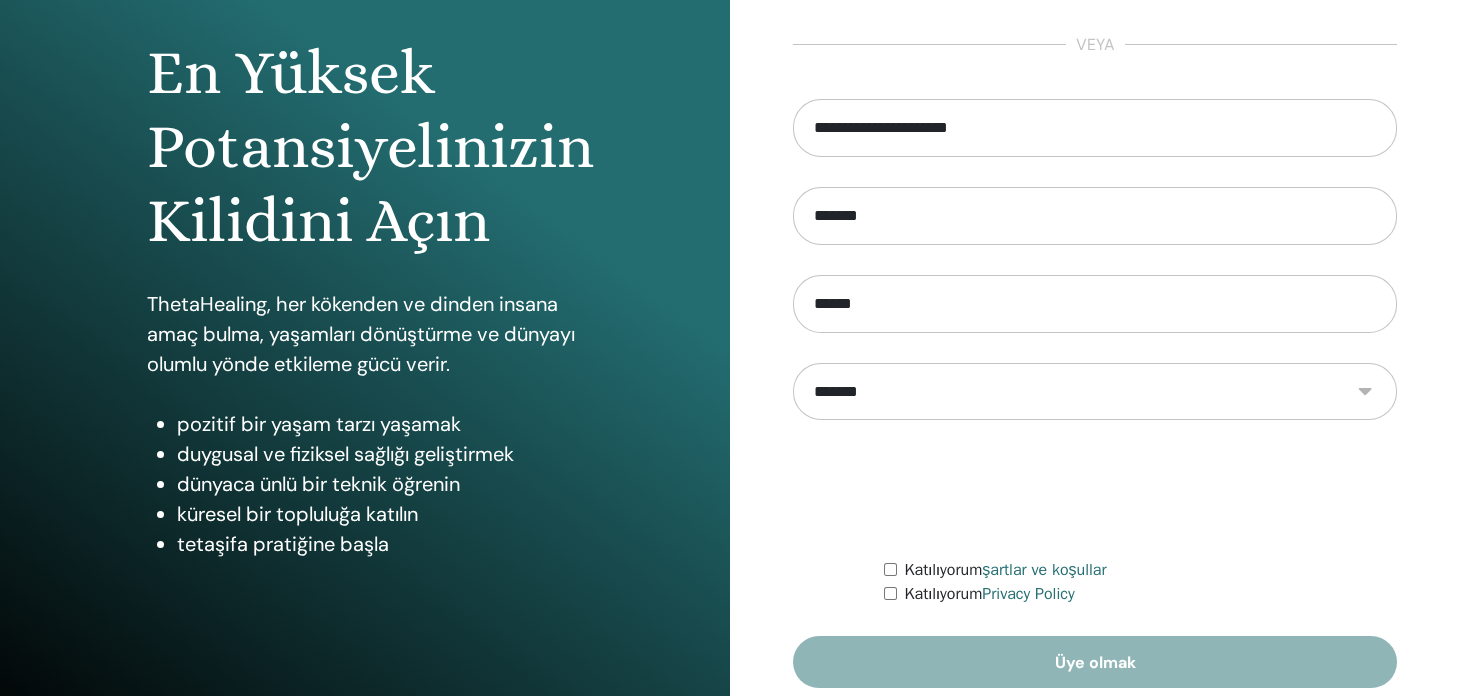 scroll, scrollTop: 199, scrollLeft: 0, axis: vertical 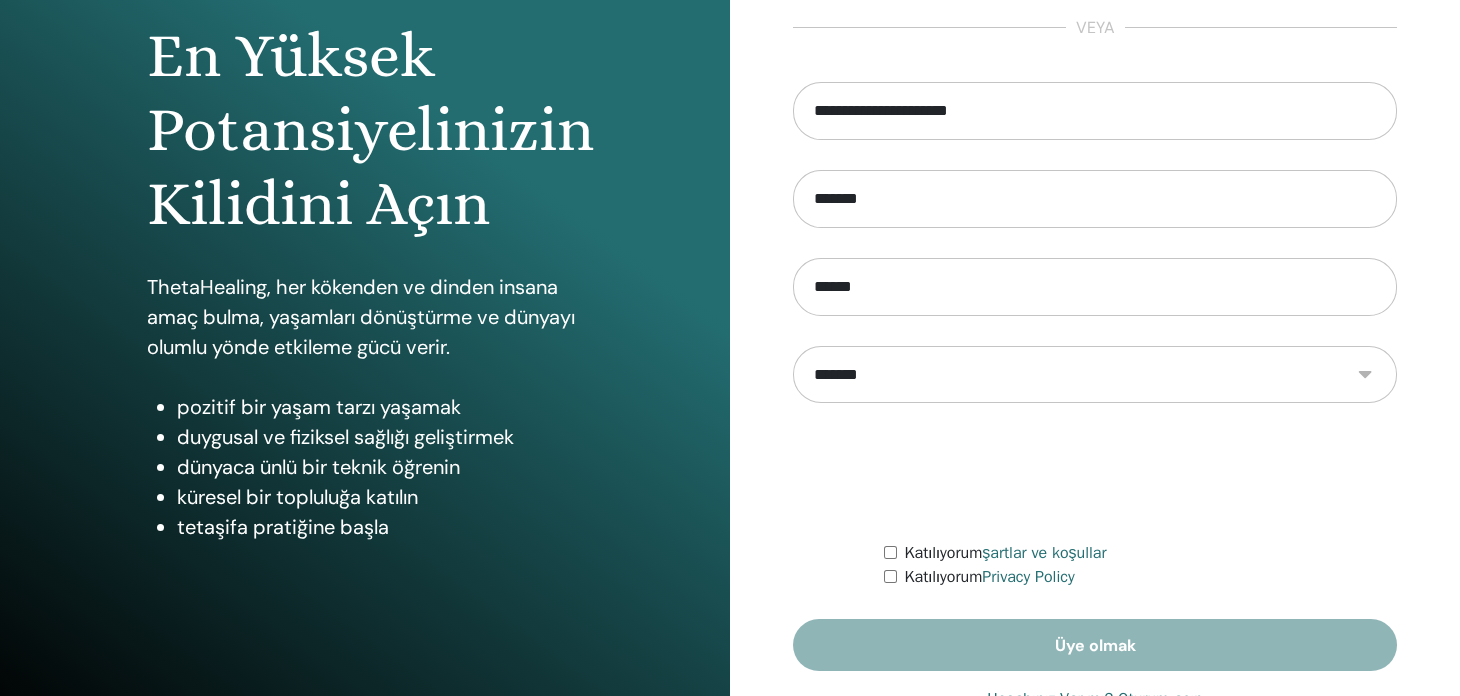 click on "Katılıyorum  Privacy Policy" at bounding box center (1140, 577) 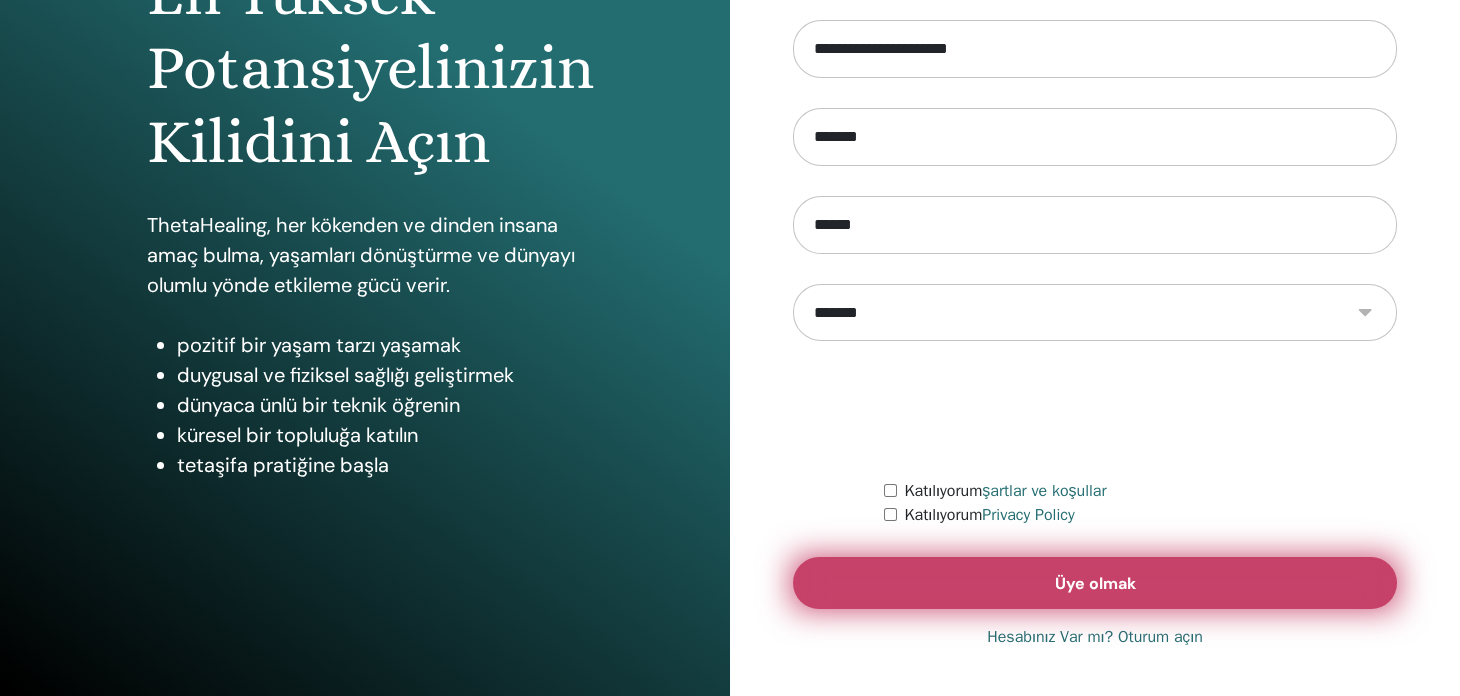 scroll, scrollTop: 263, scrollLeft: 0, axis: vertical 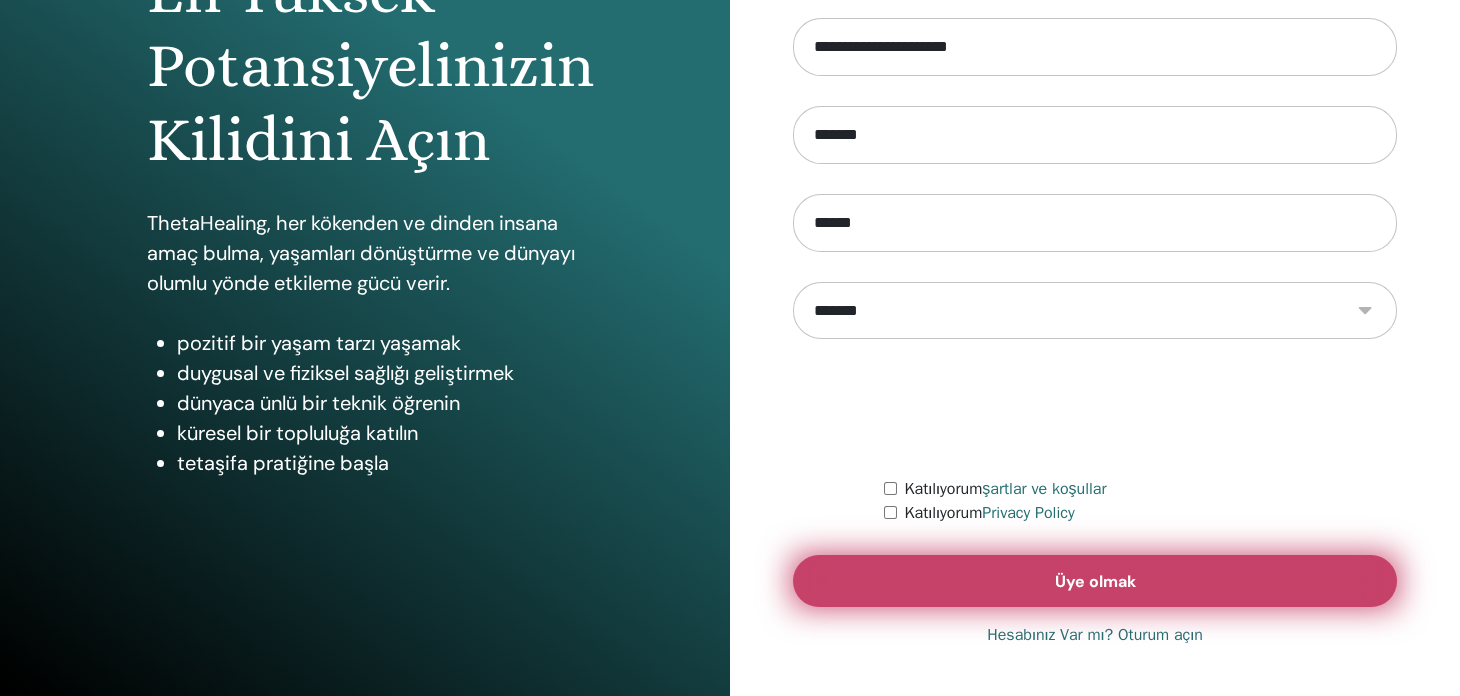 click on "Üye olmak" at bounding box center [1095, 581] 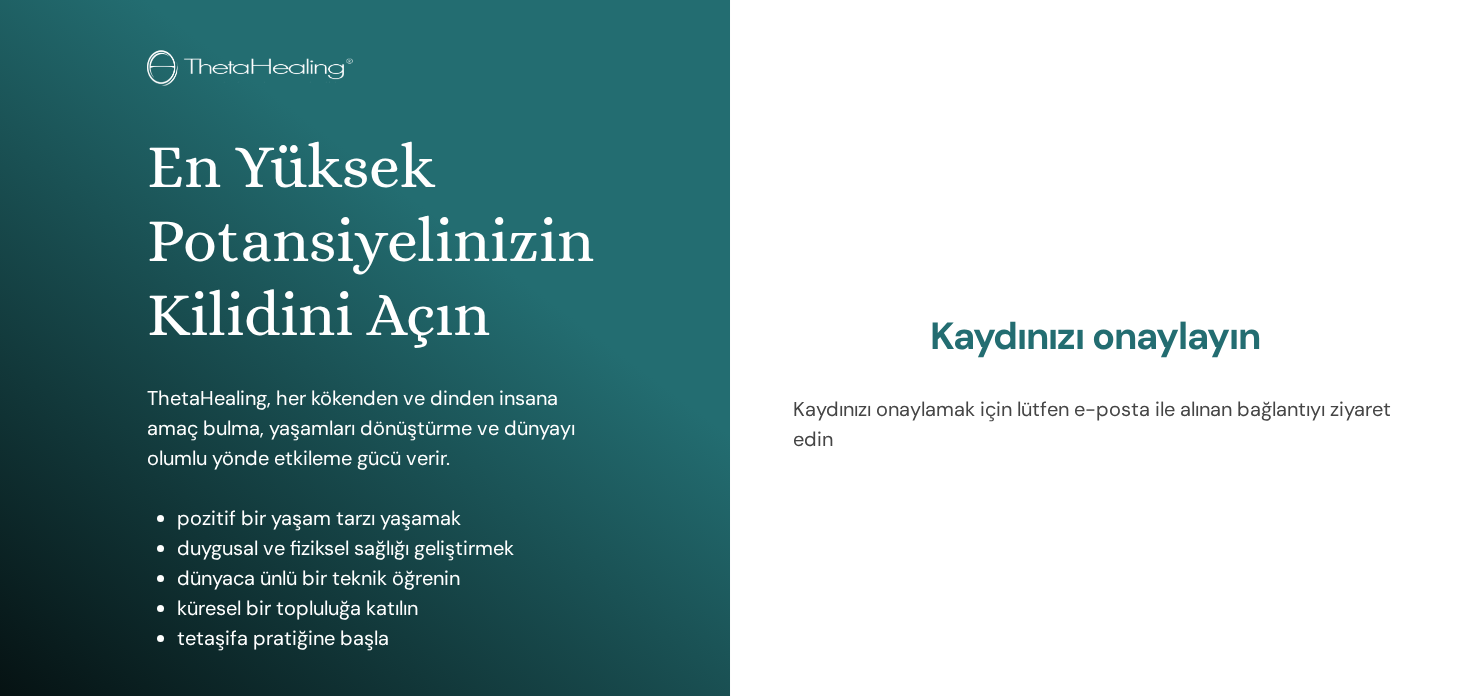 scroll, scrollTop: 263, scrollLeft: 0, axis: vertical 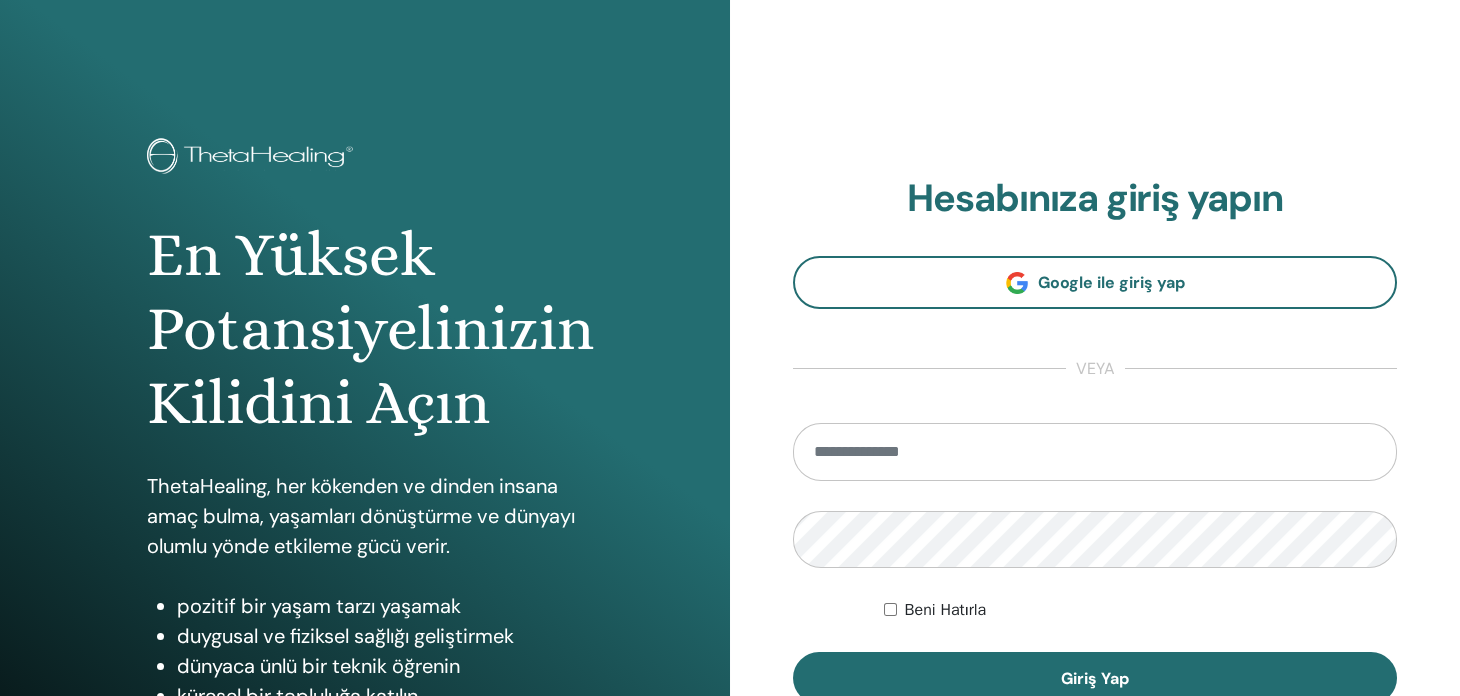 click at bounding box center (1095, 452) 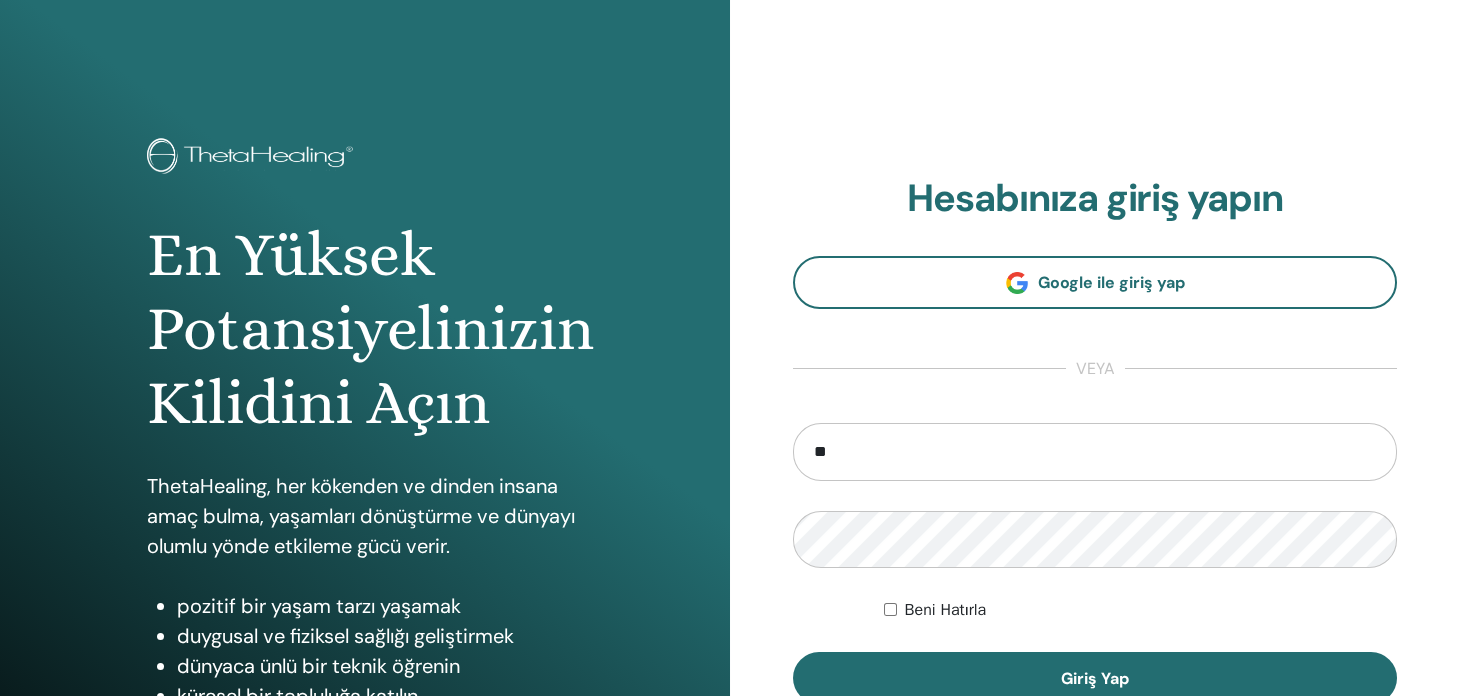 type on "*" 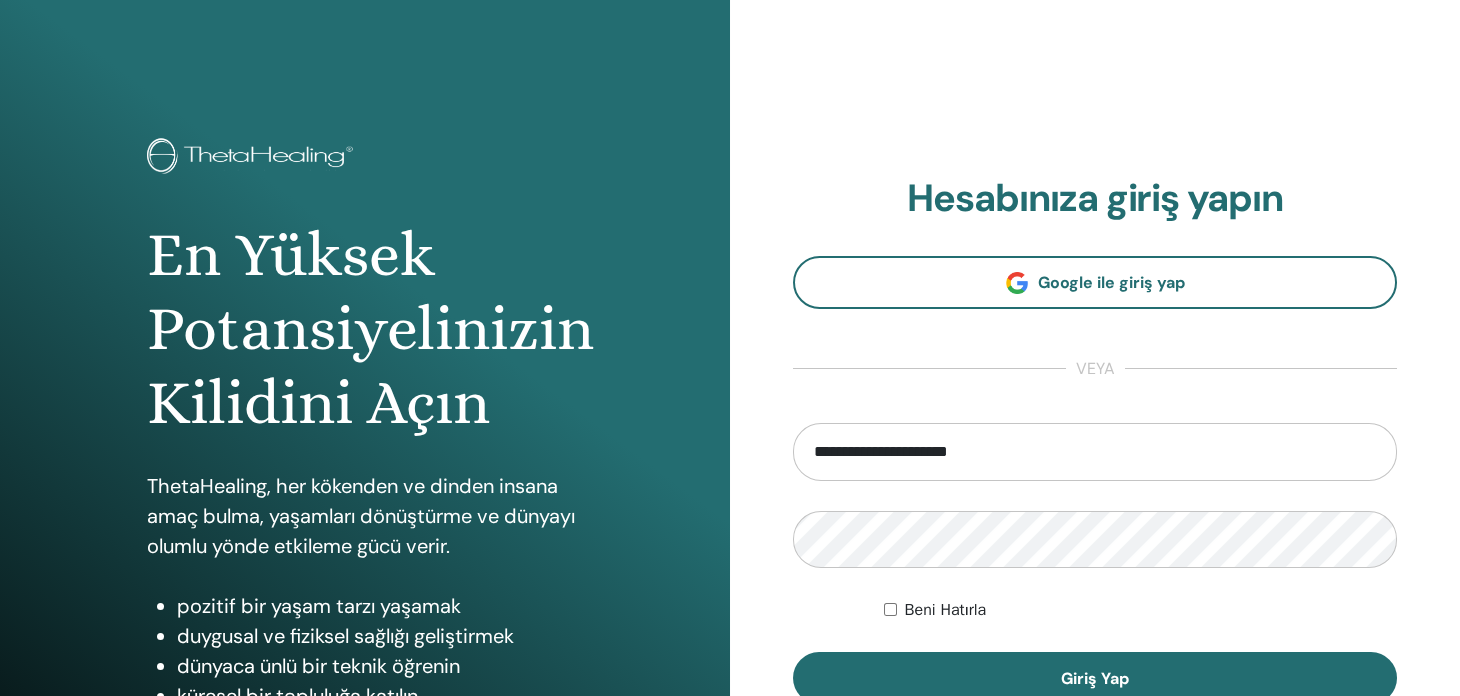 type on "**********" 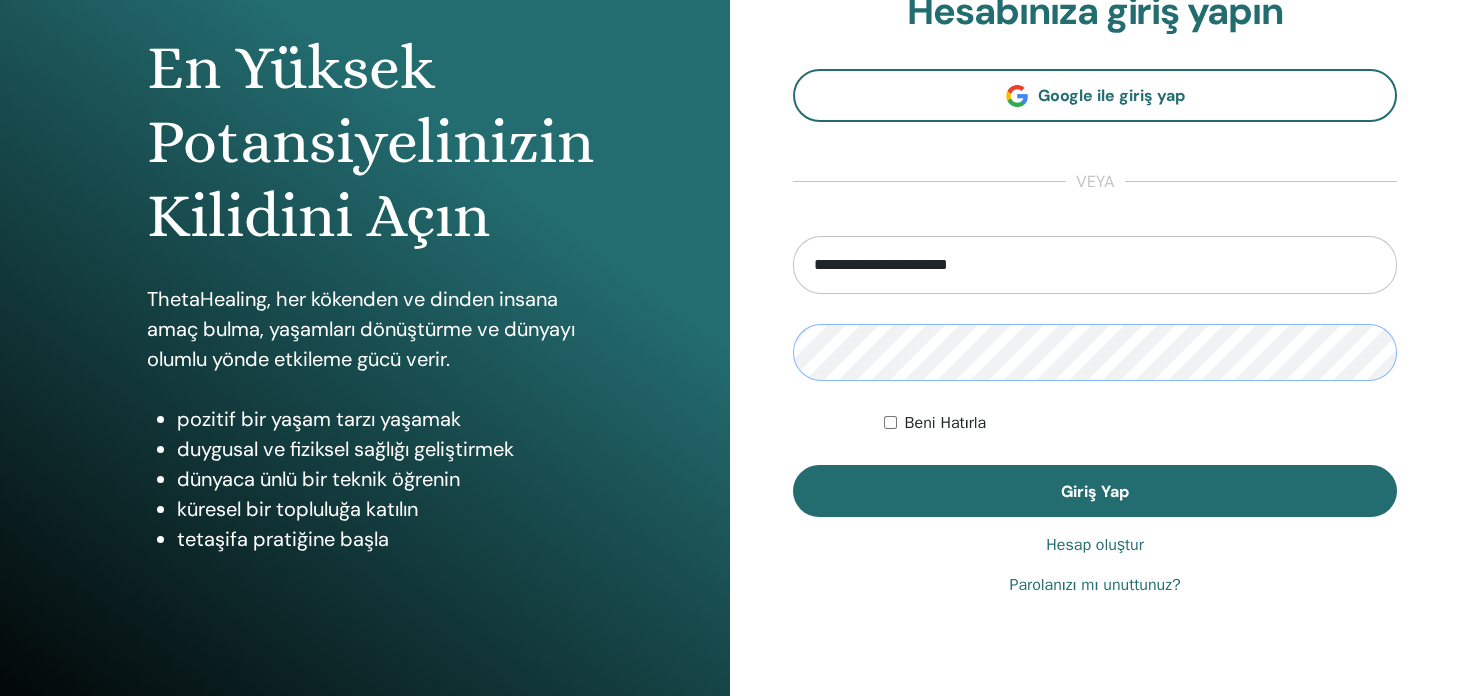 scroll, scrollTop: 199, scrollLeft: 0, axis: vertical 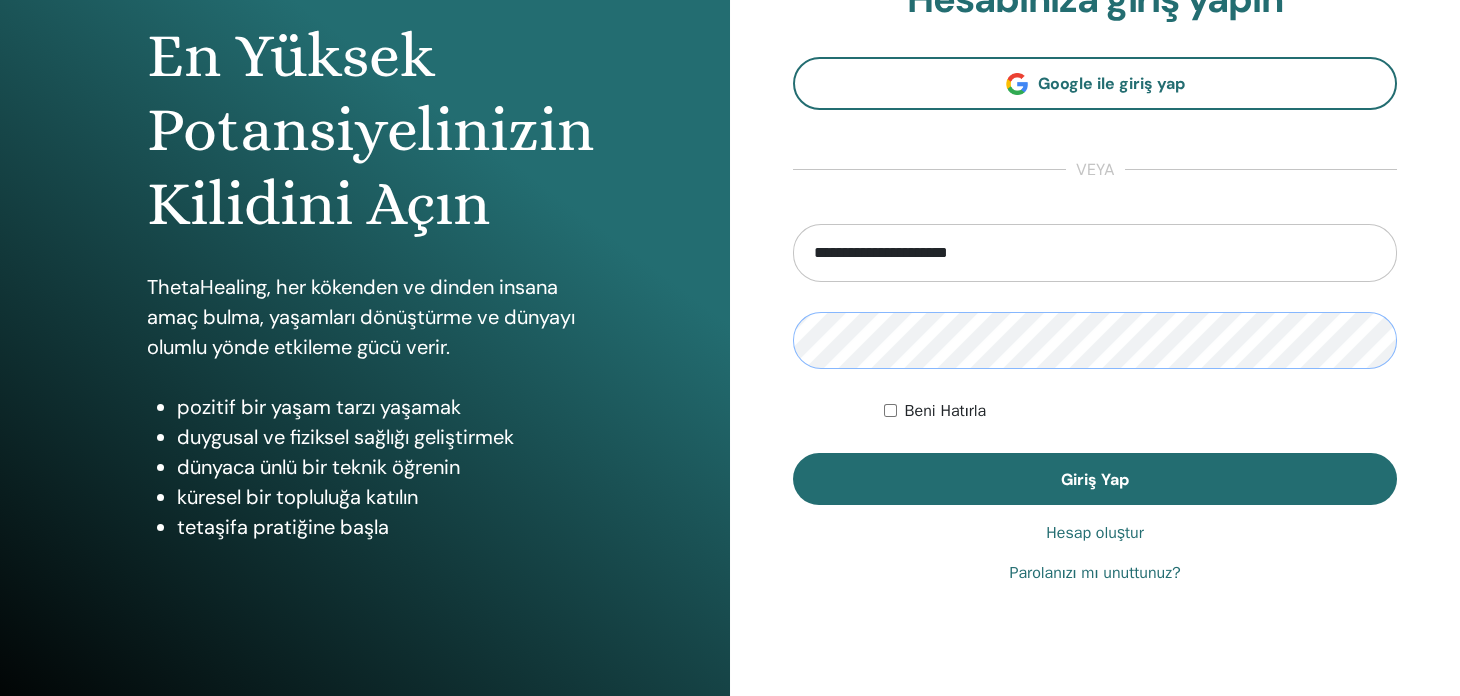 click on "Giriş Yap" at bounding box center (1095, 479) 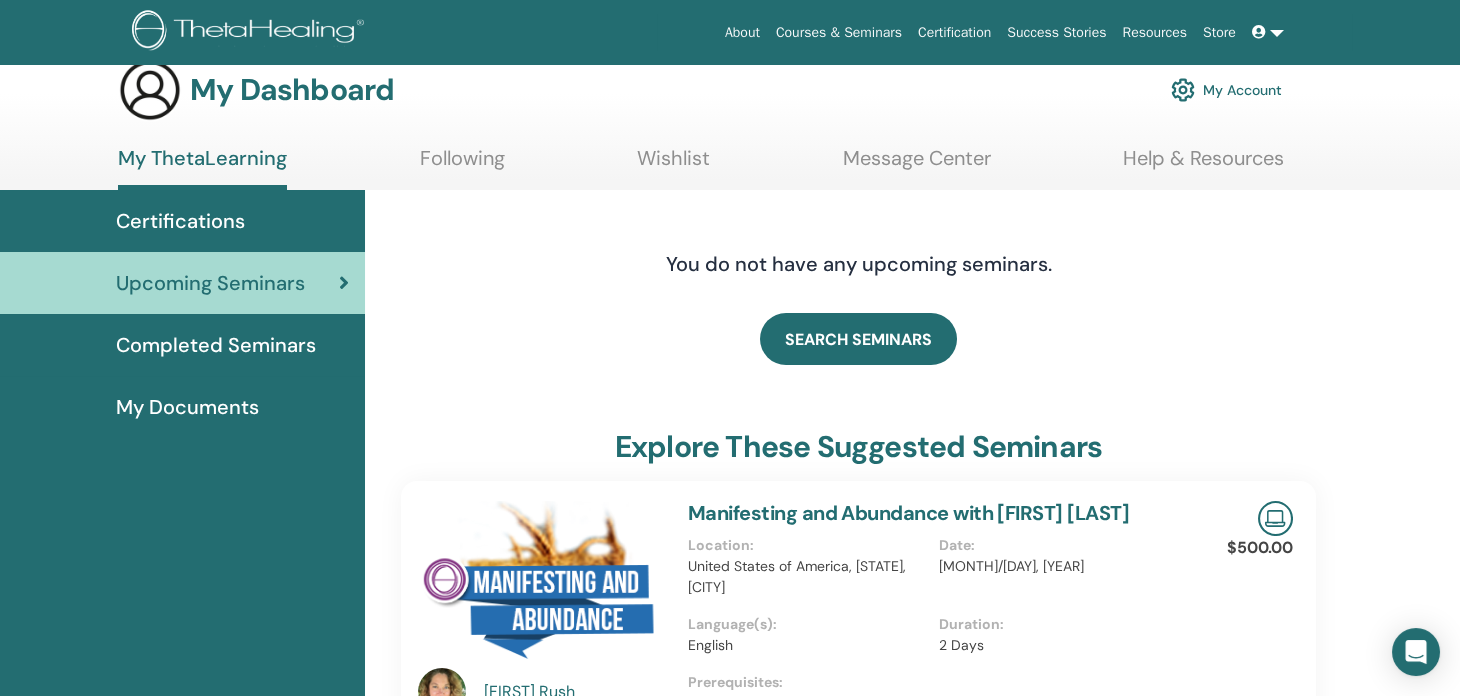 scroll, scrollTop: 0, scrollLeft: 0, axis: both 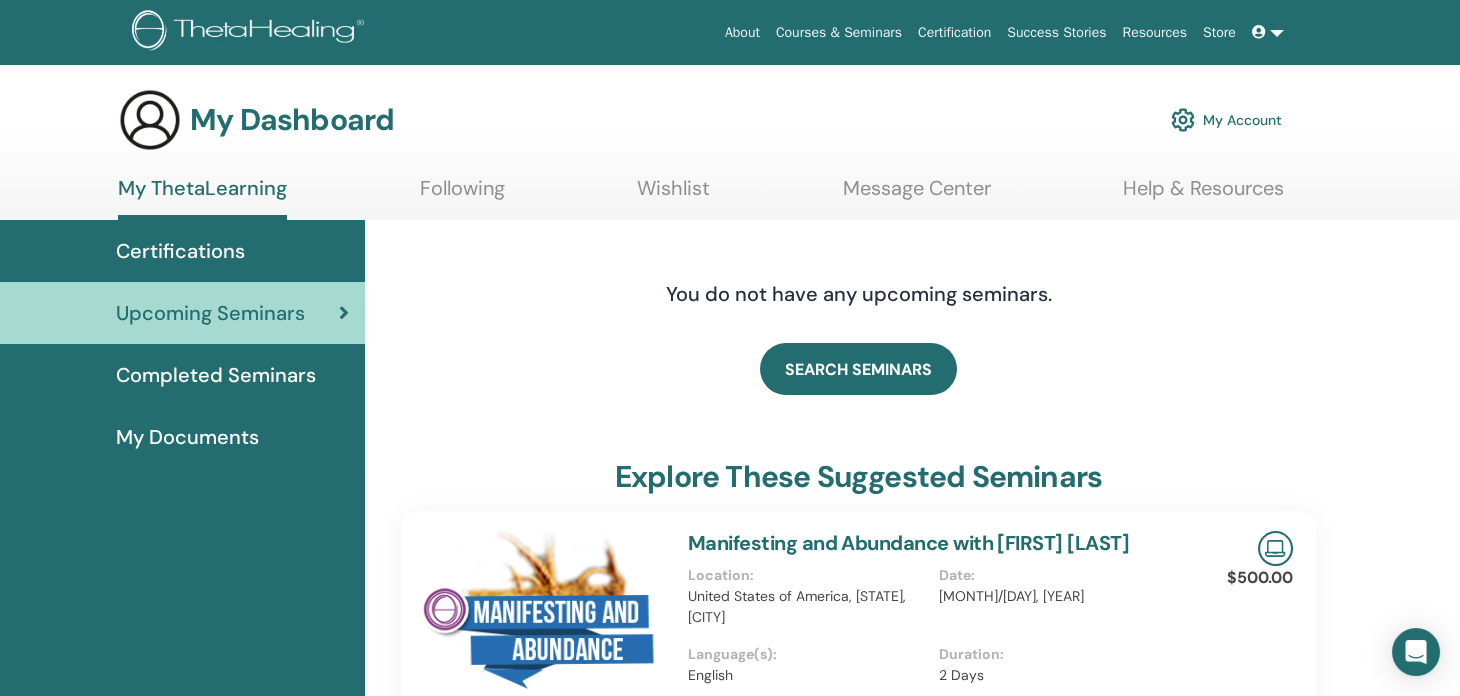 click on "Certifications" at bounding box center [180, 251] 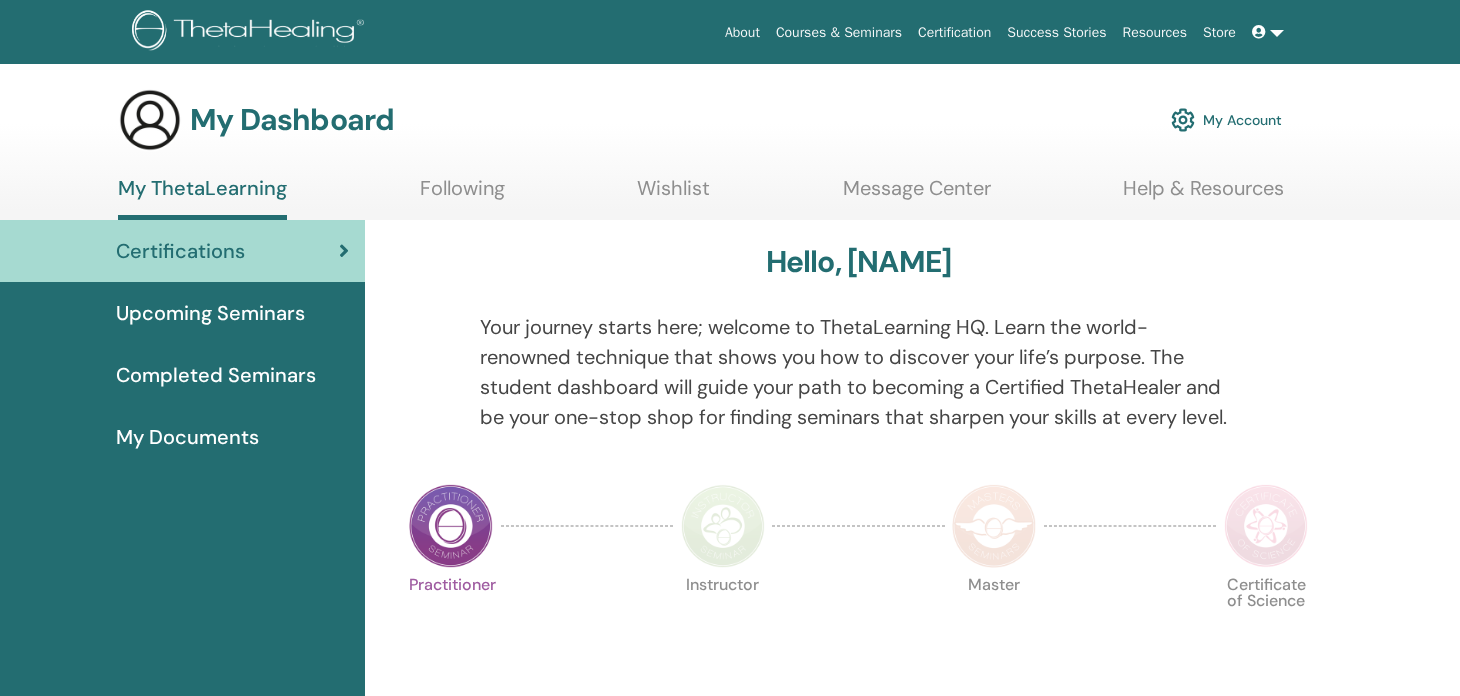 scroll, scrollTop: 0, scrollLeft: 0, axis: both 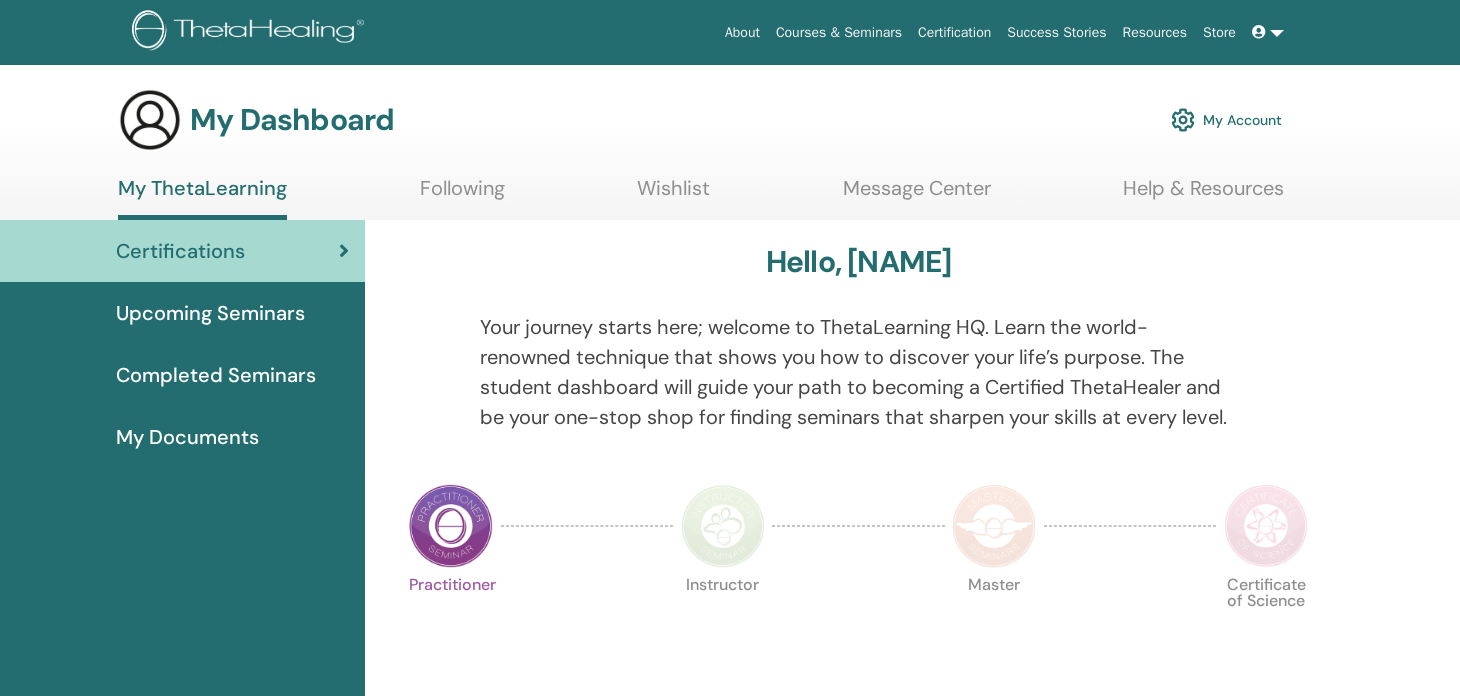 click on "Completed Seminars" at bounding box center [216, 375] 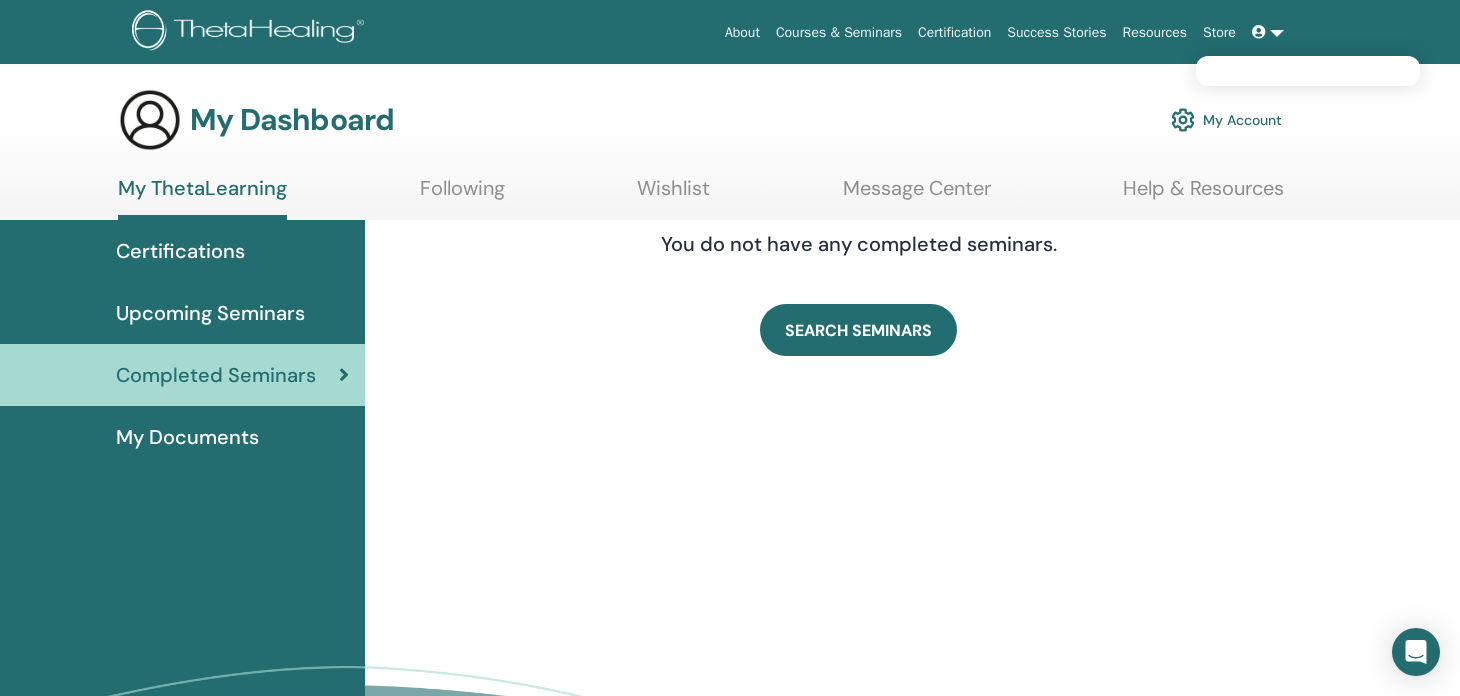 scroll, scrollTop: 0, scrollLeft: 0, axis: both 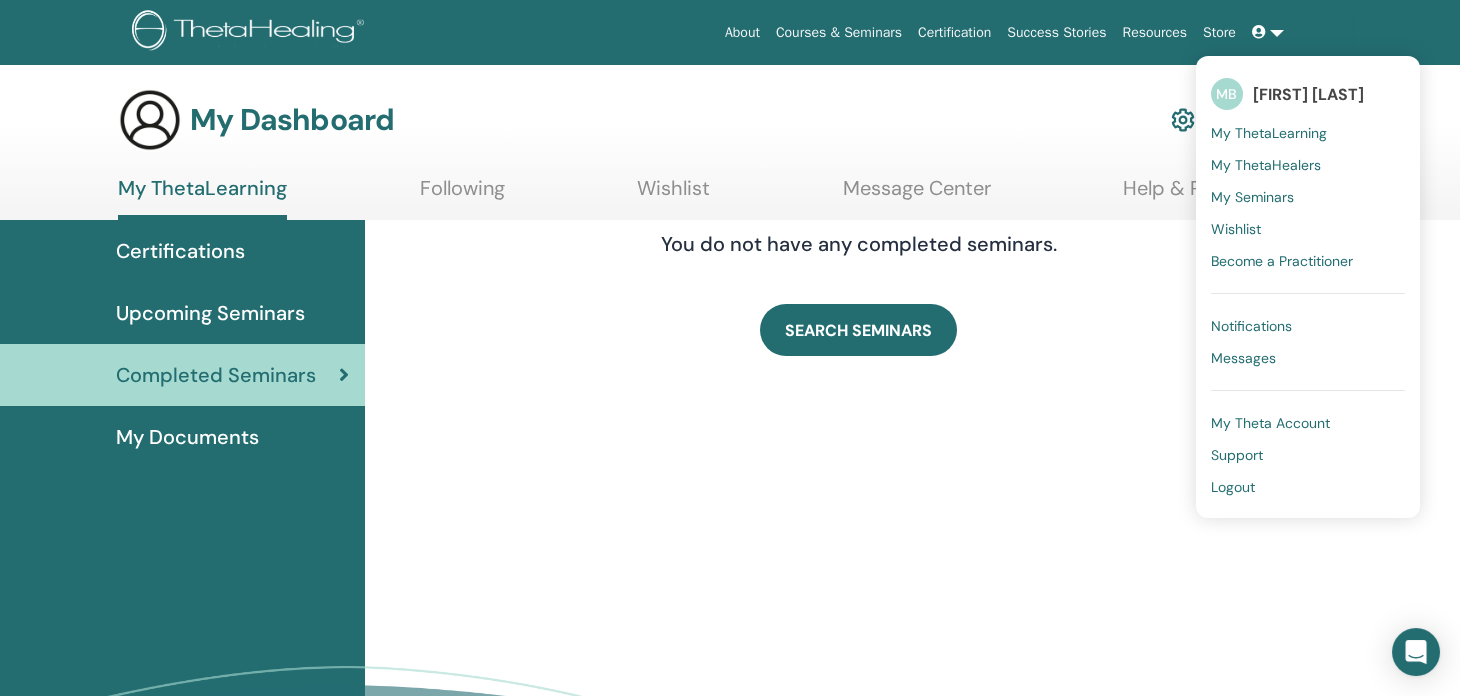 click on "MB [FIRST] [LAST] My ThetaLearning My ThetaHealers My Seminars Wishlist Become a Practitioner Notifications Messages My Theta Account Support Logout" at bounding box center (730, 32) 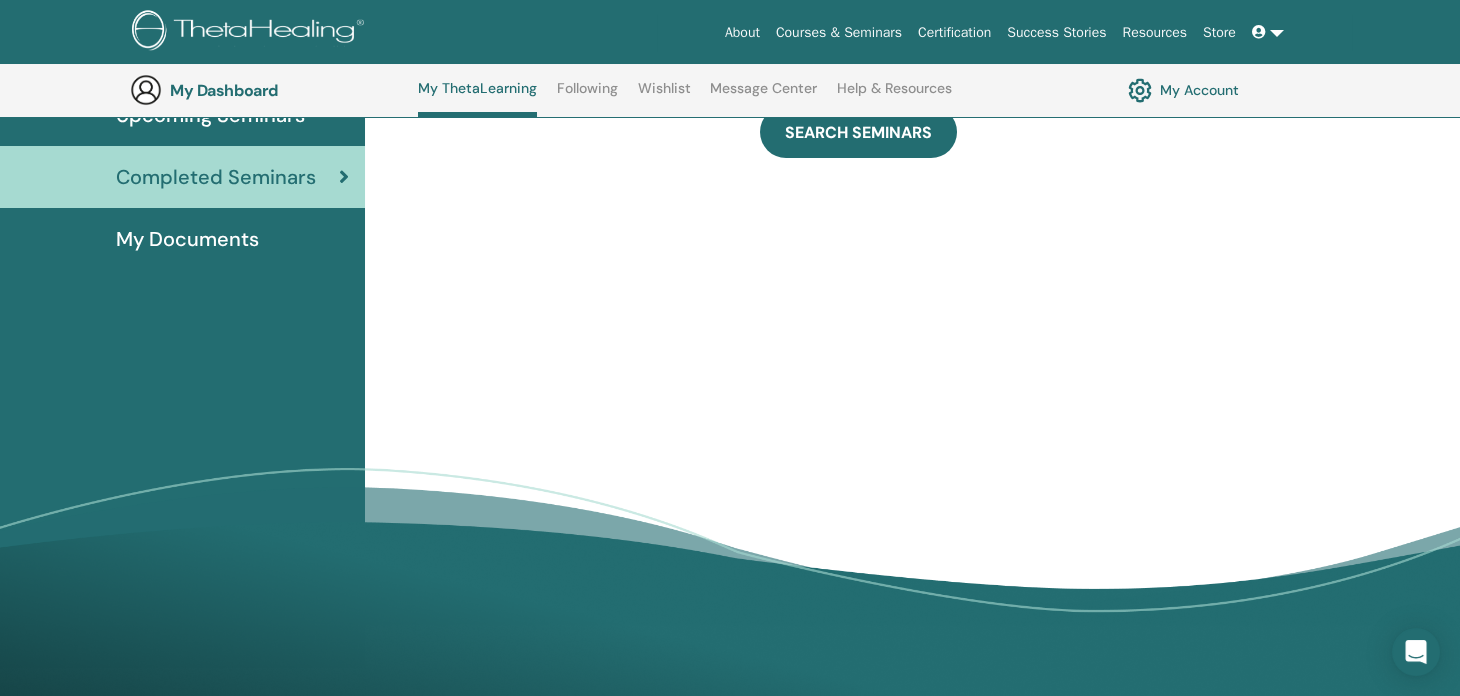 scroll, scrollTop: 0, scrollLeft: 0, axis: both 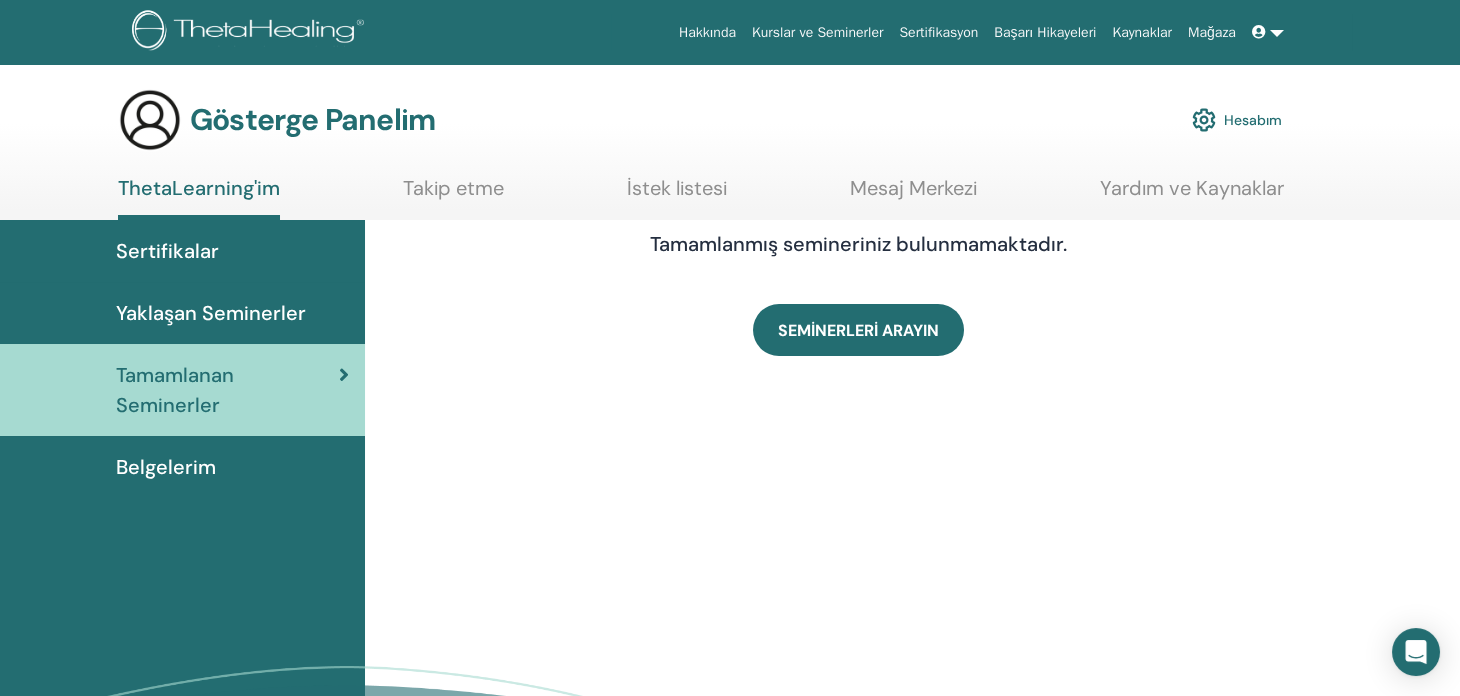 click at bounding box center [1204, 120] 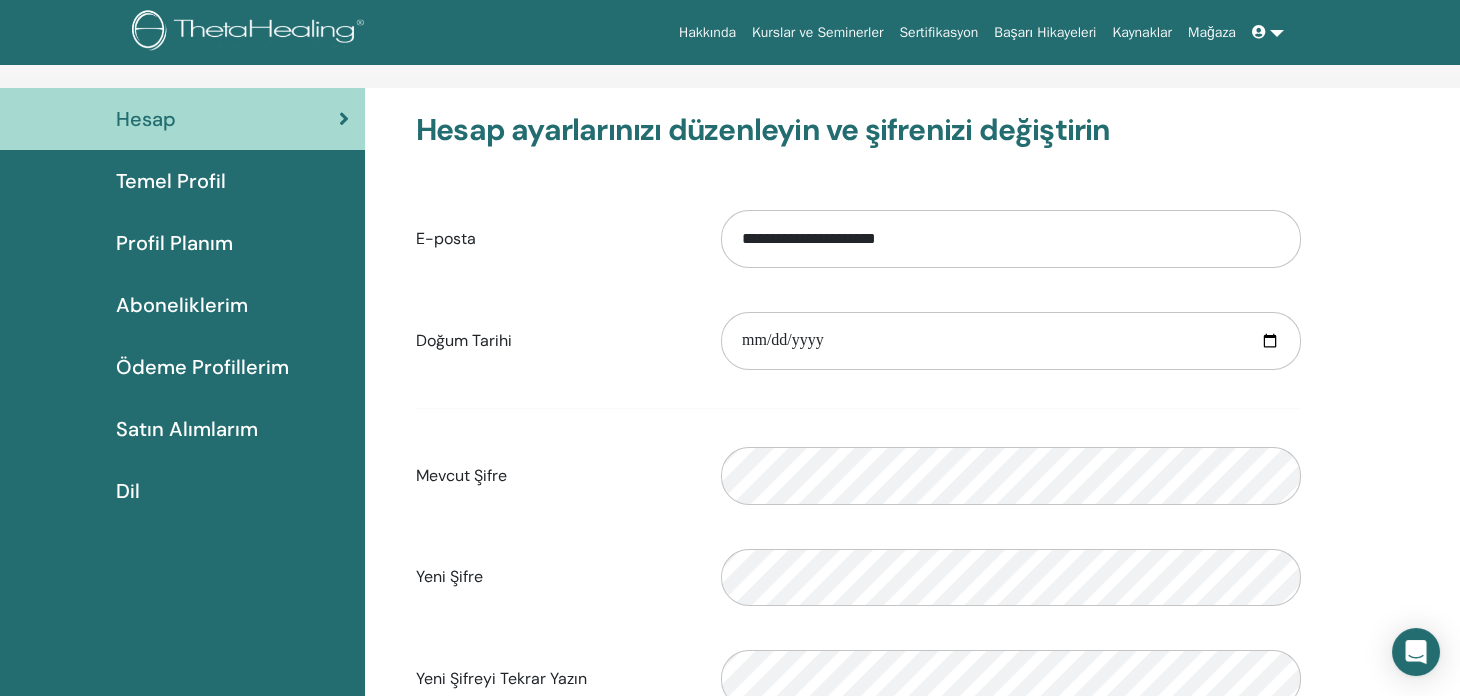 scroll, scrollTop: 99, scrollLeft: 0, axis: vertical 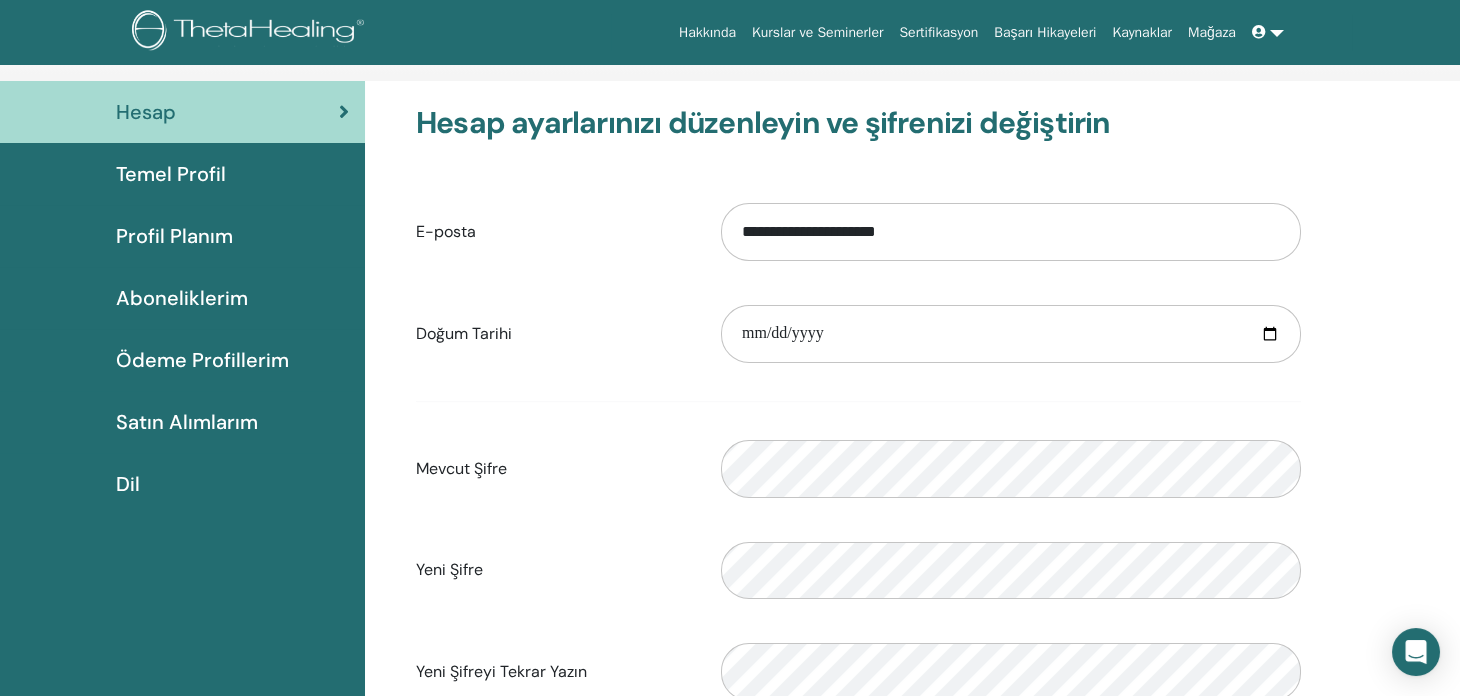 click on "Ödeme Profillerim" at bounding box center [182, 360] 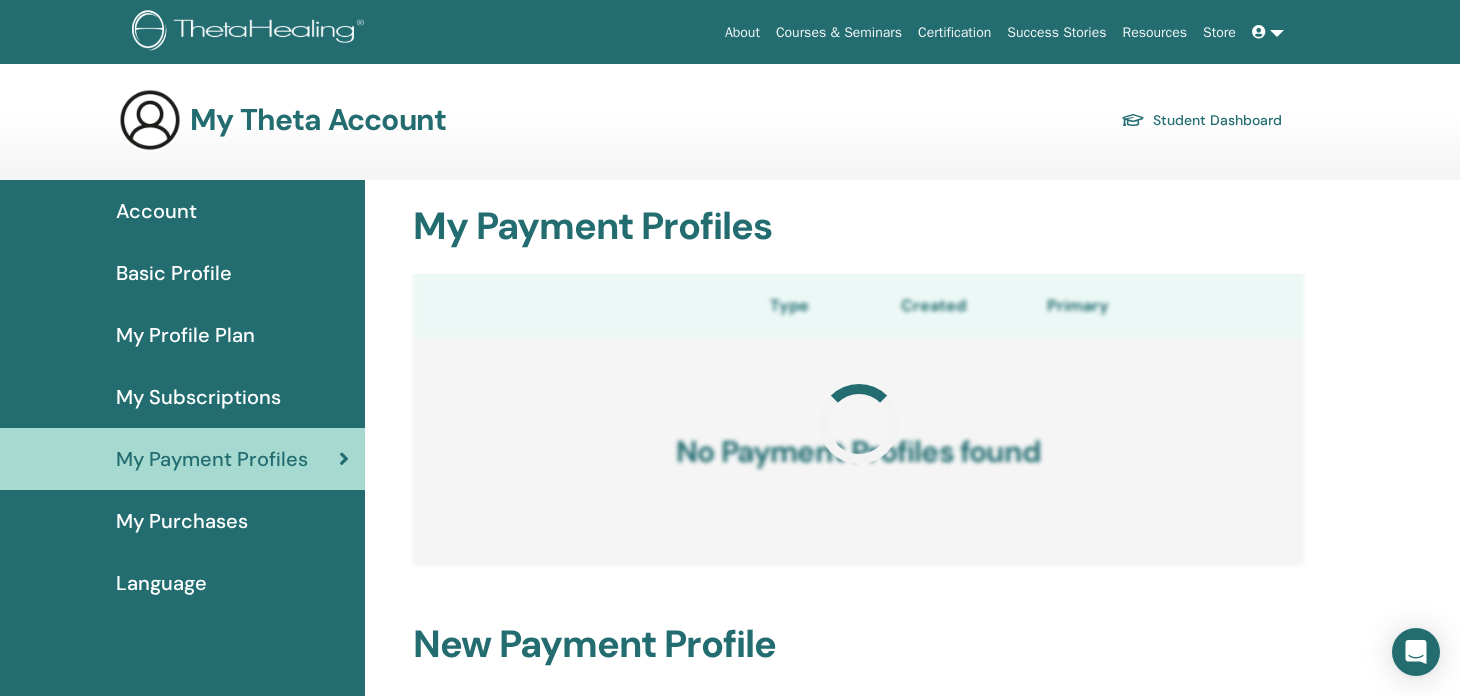 scroll, scrollTop: 0, scrollLeft: 0, axis: both 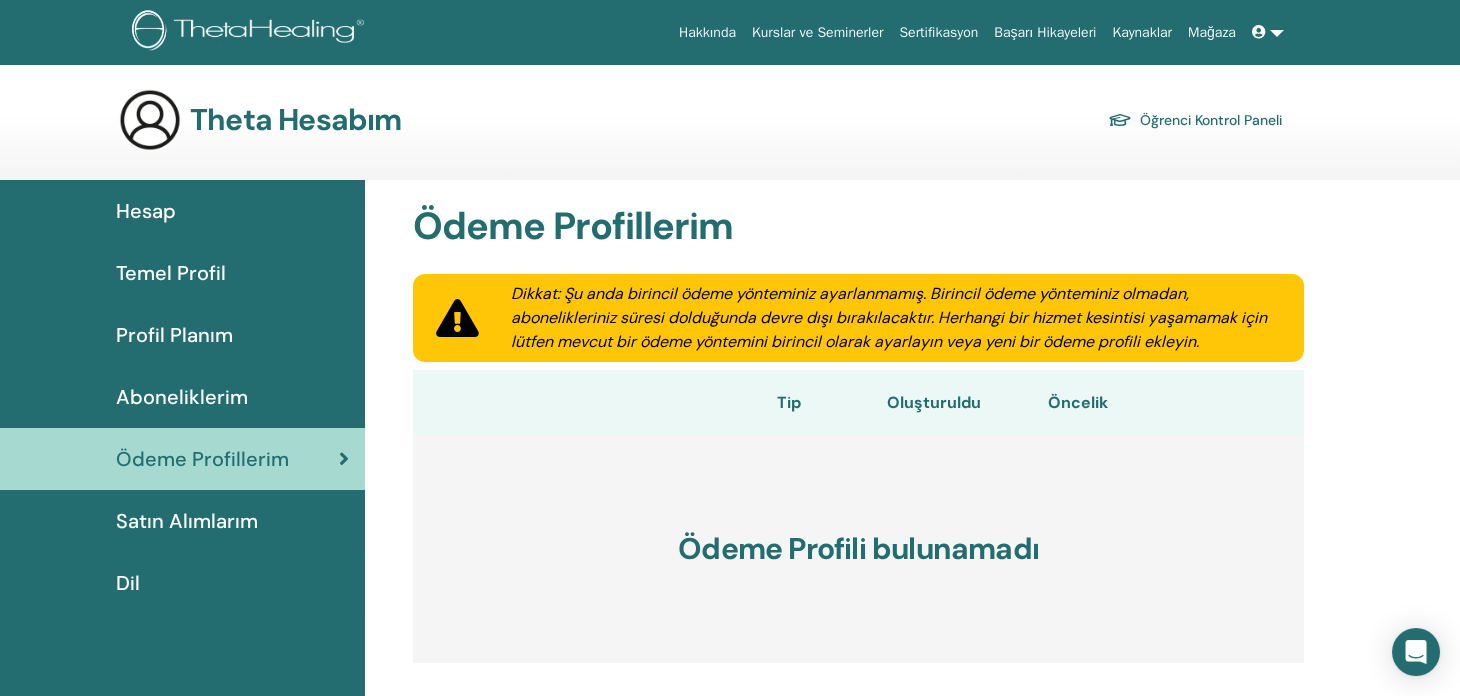 click on "Satın Alımlarım" at bounding box center (187, 521) 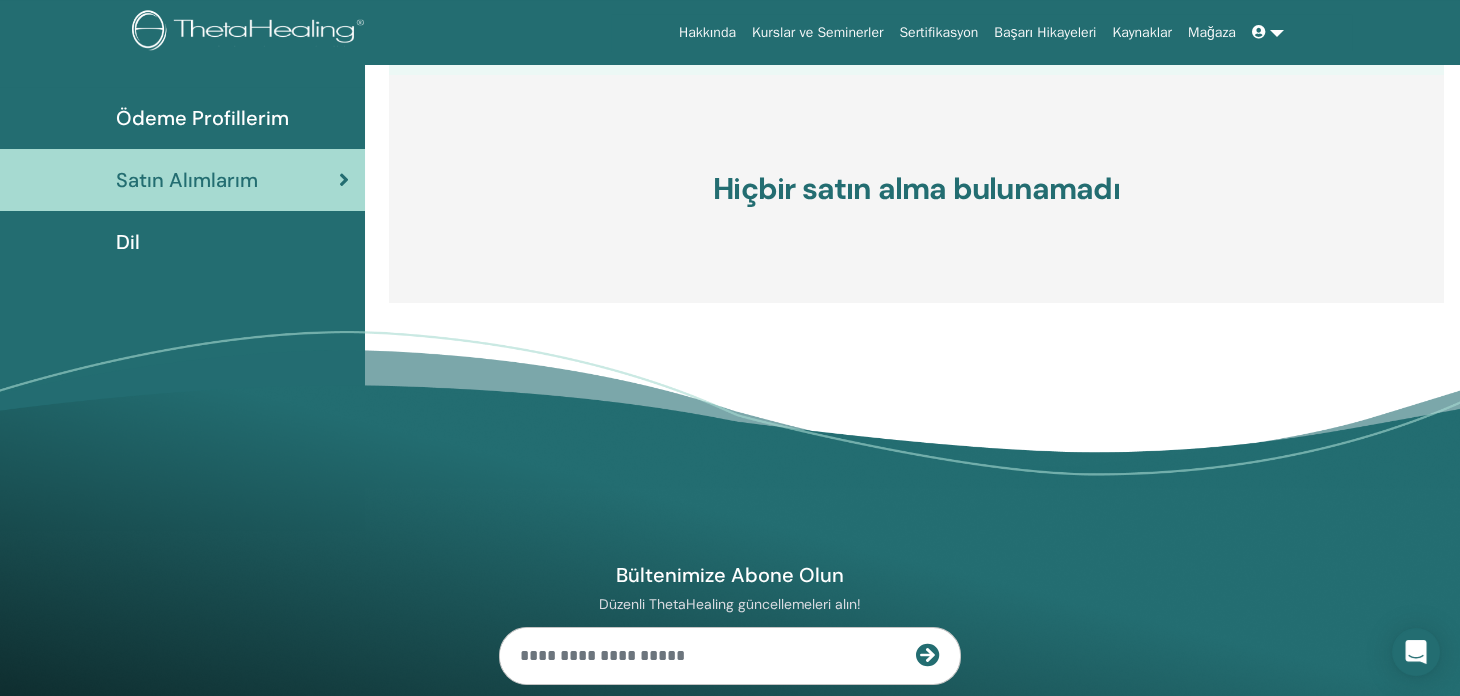 scroll, scrollTop: 0, scrollLeft: 0, axis: both 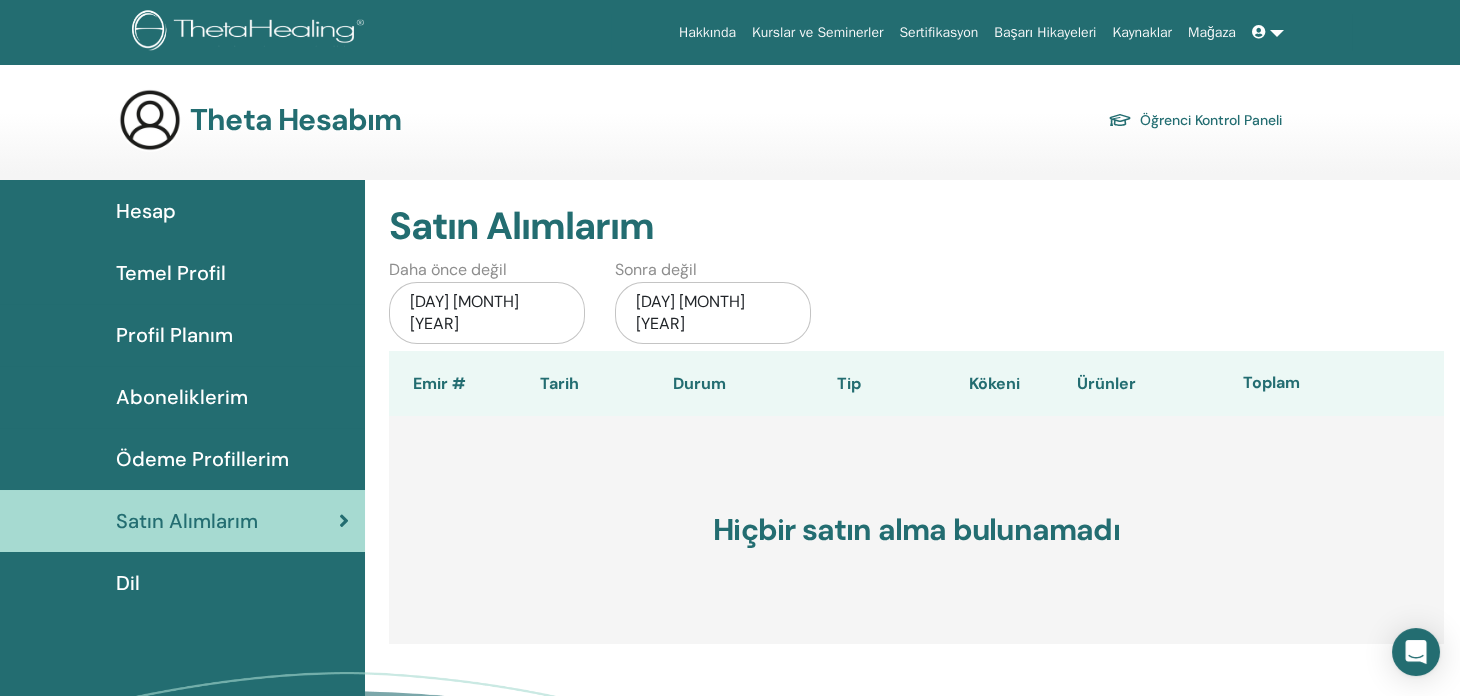 click on "Aboneliklerim" at bounding box center (182, 397) 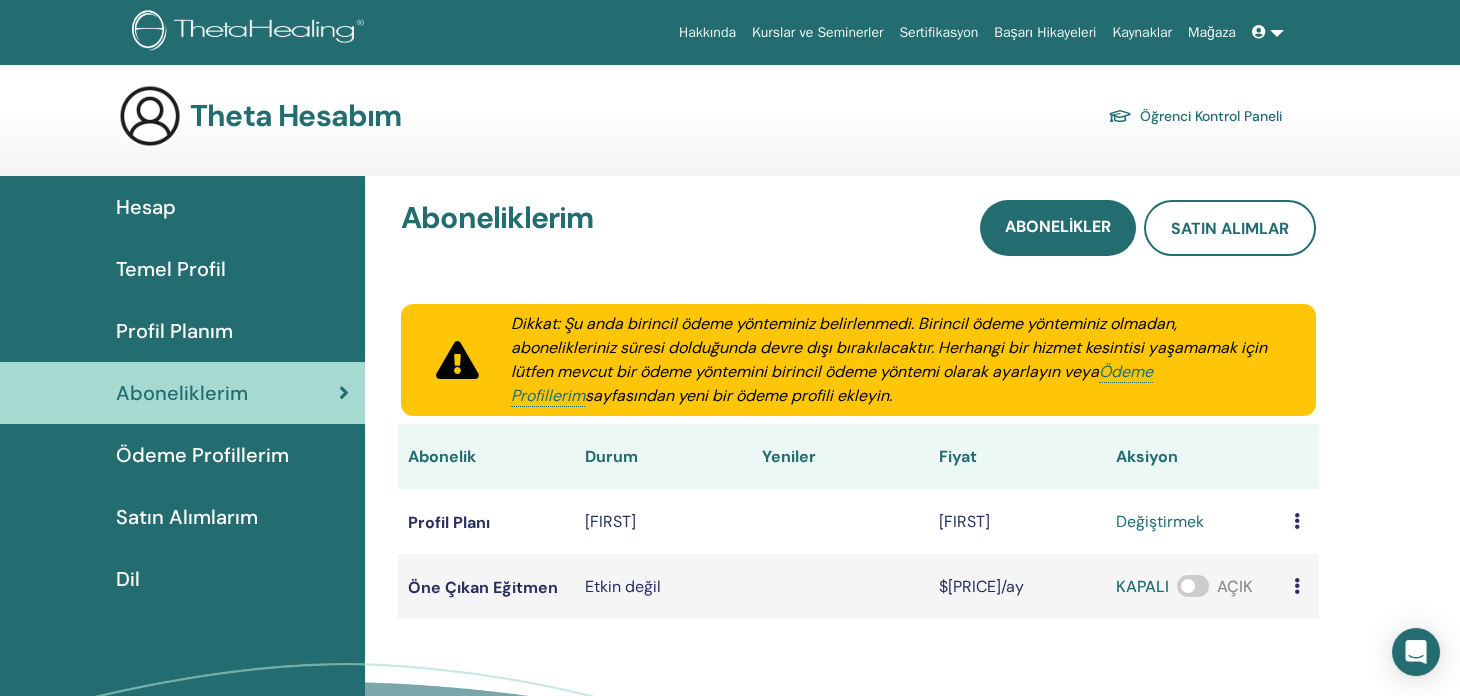 scroll, scrollTop: 0, scrollLeft: 0, axis: both 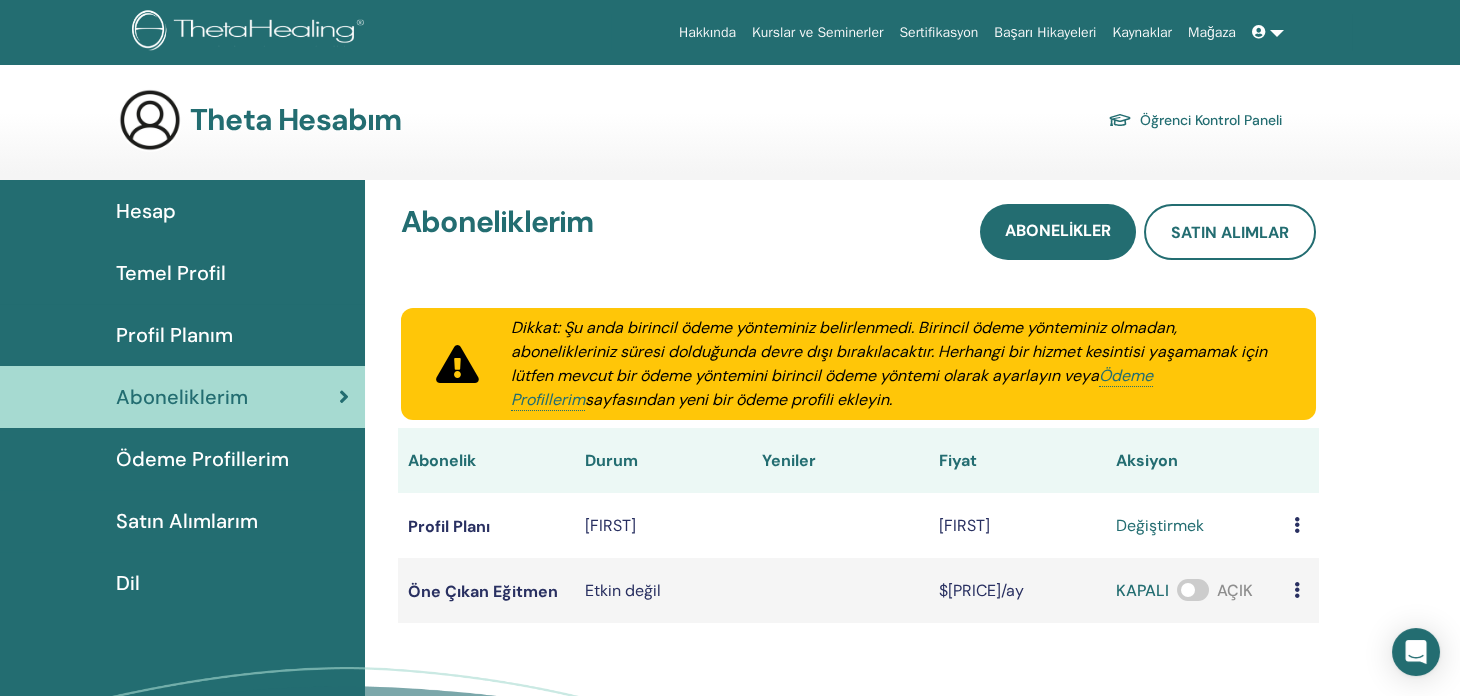 click on "Kurslar ve Seminerler" at bounding box center [817, 32] 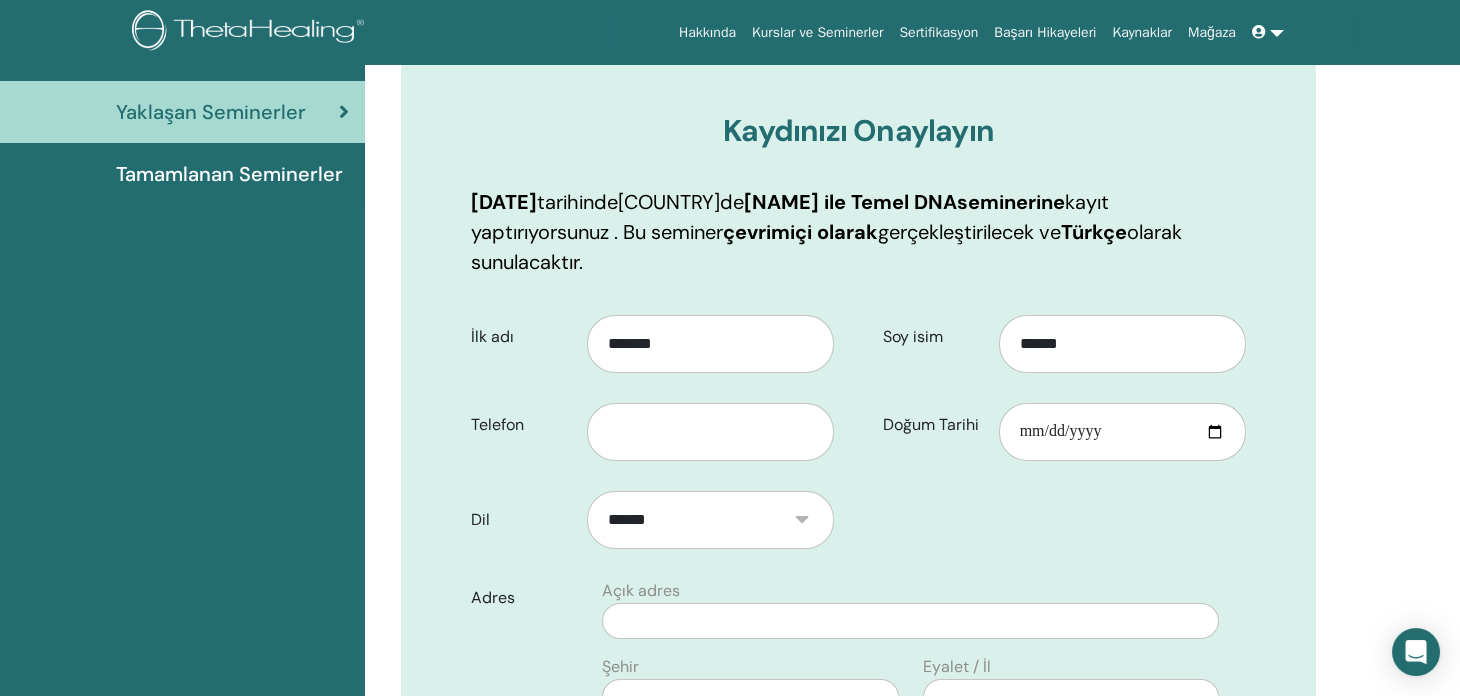 scroll, scrollTop: 247, scrollLeft: 0, axis: vertical 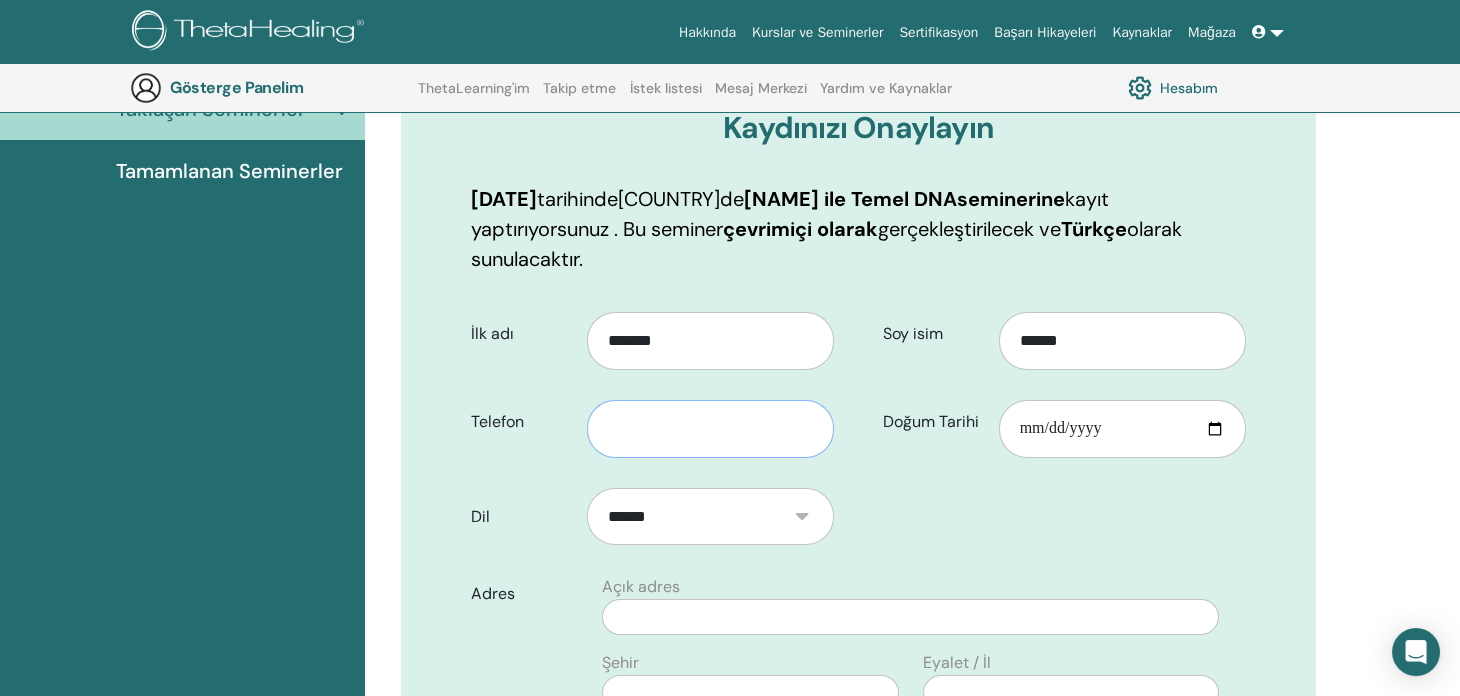 click at bounding box center [710, 429] 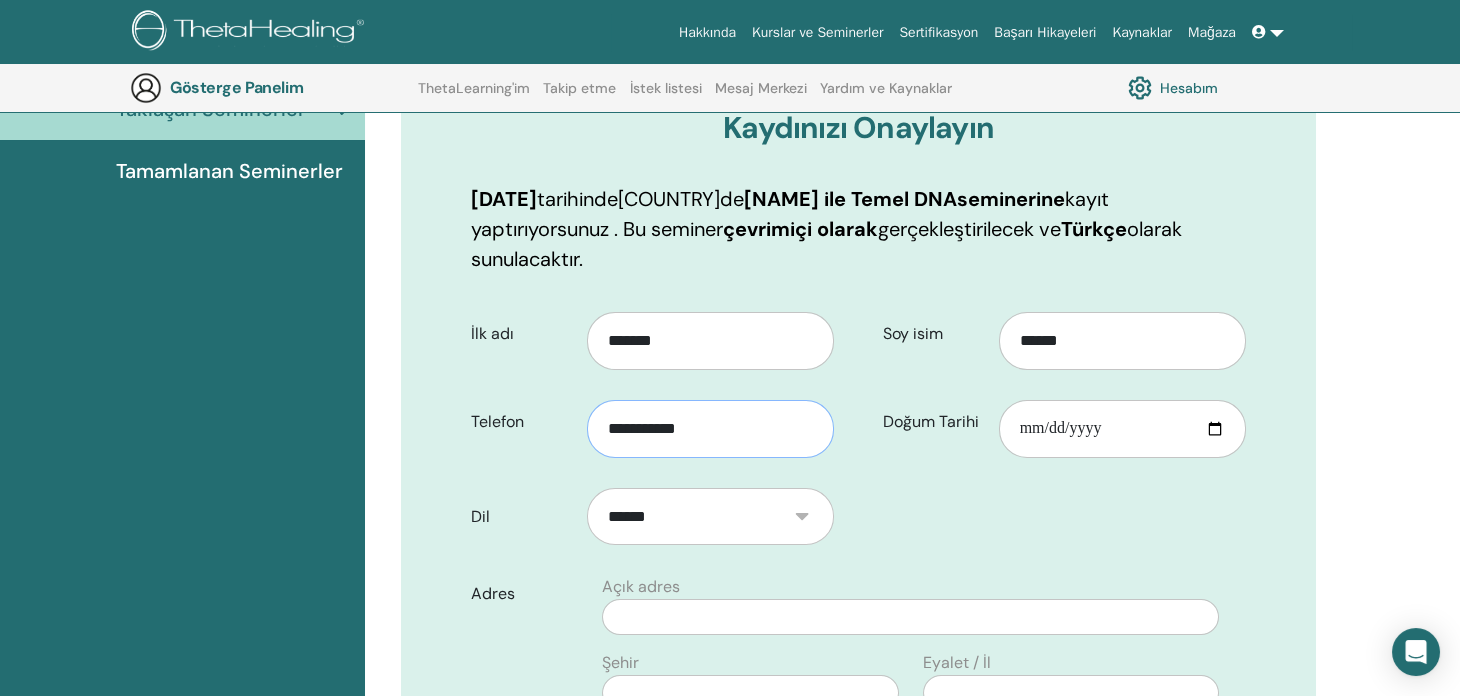 type on "**********" 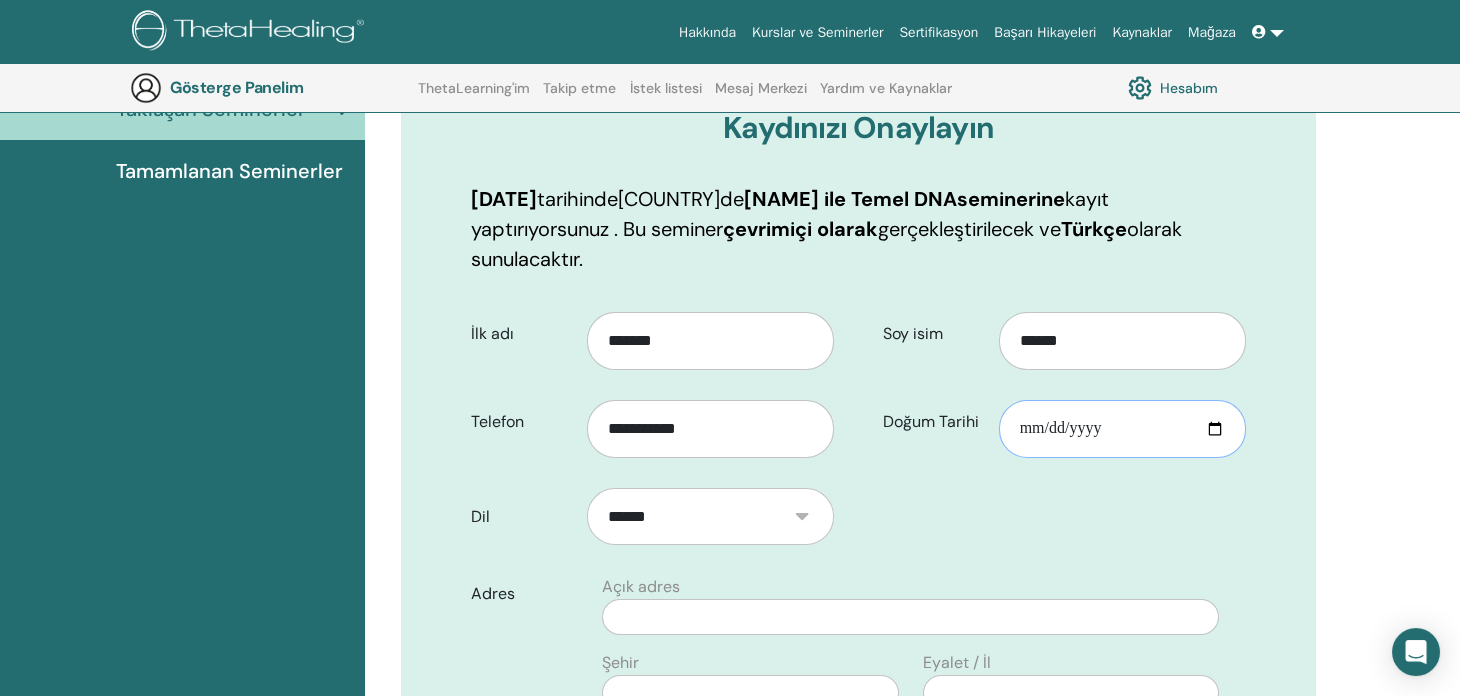 click on "Doğum Tarihi" at bounding box center [1122, 429] 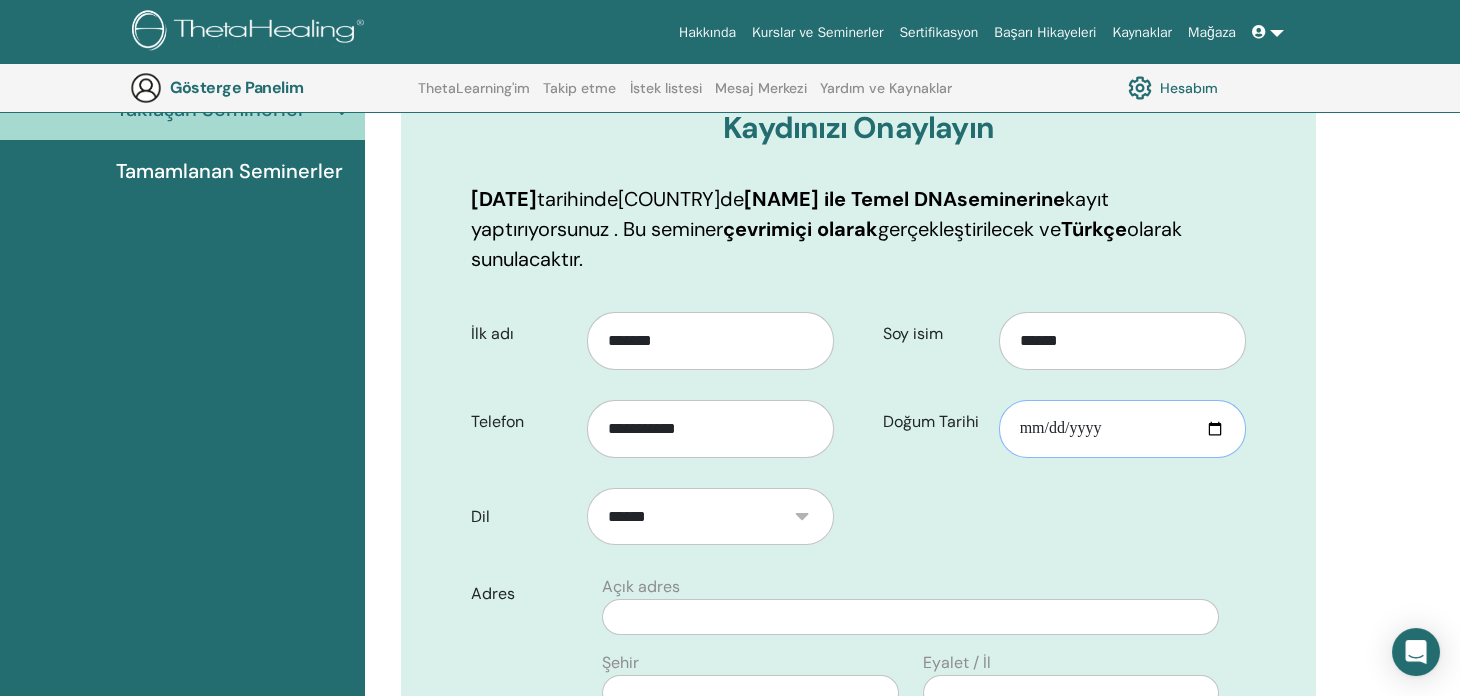 type on "**********" 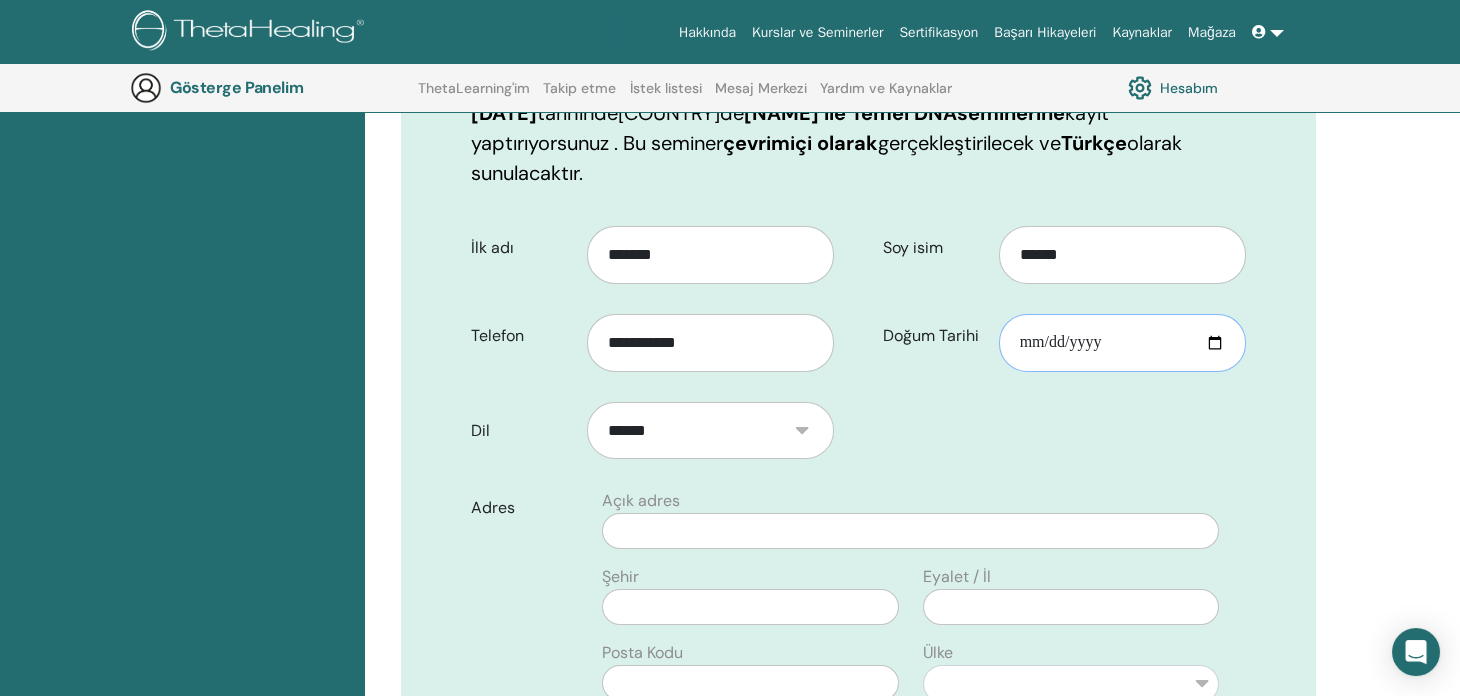 scroll, scrollTop: 347, scrollLeft: 0, axis: vertical 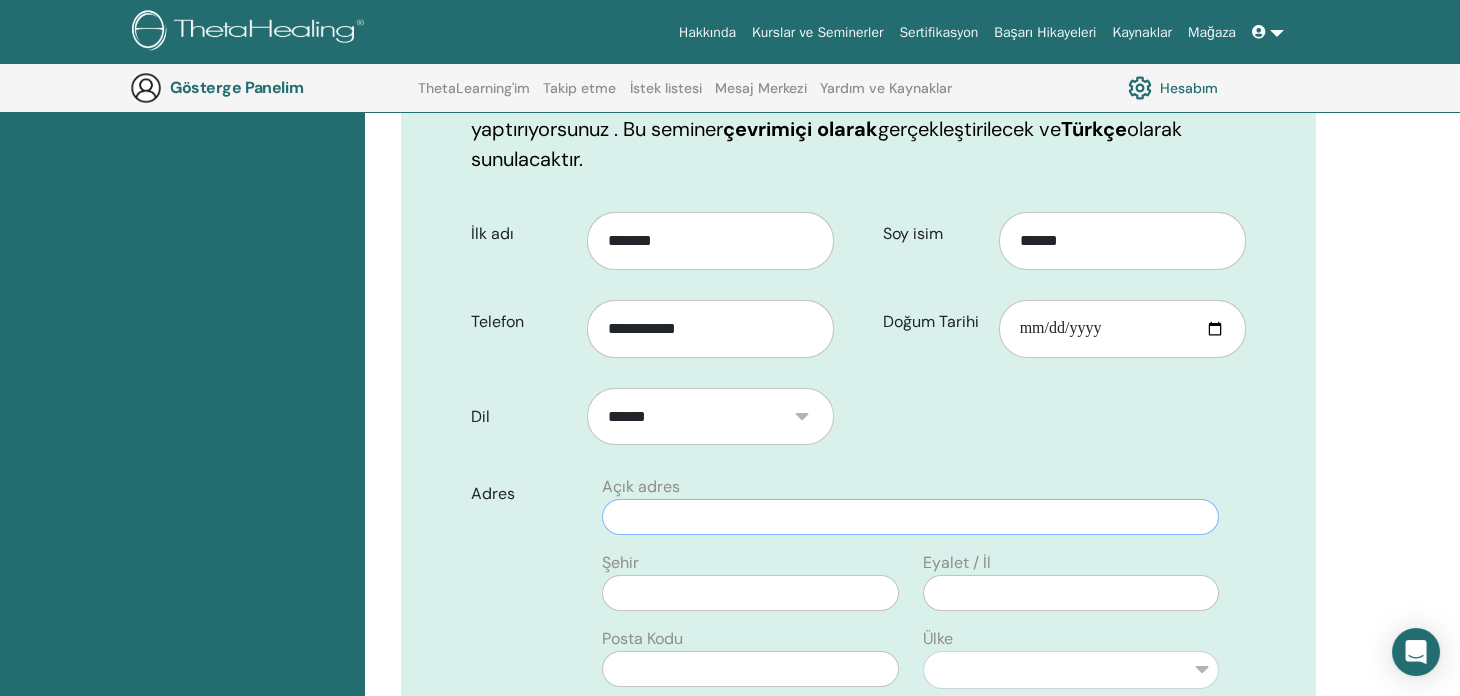 click at bounding box center (910, 517) 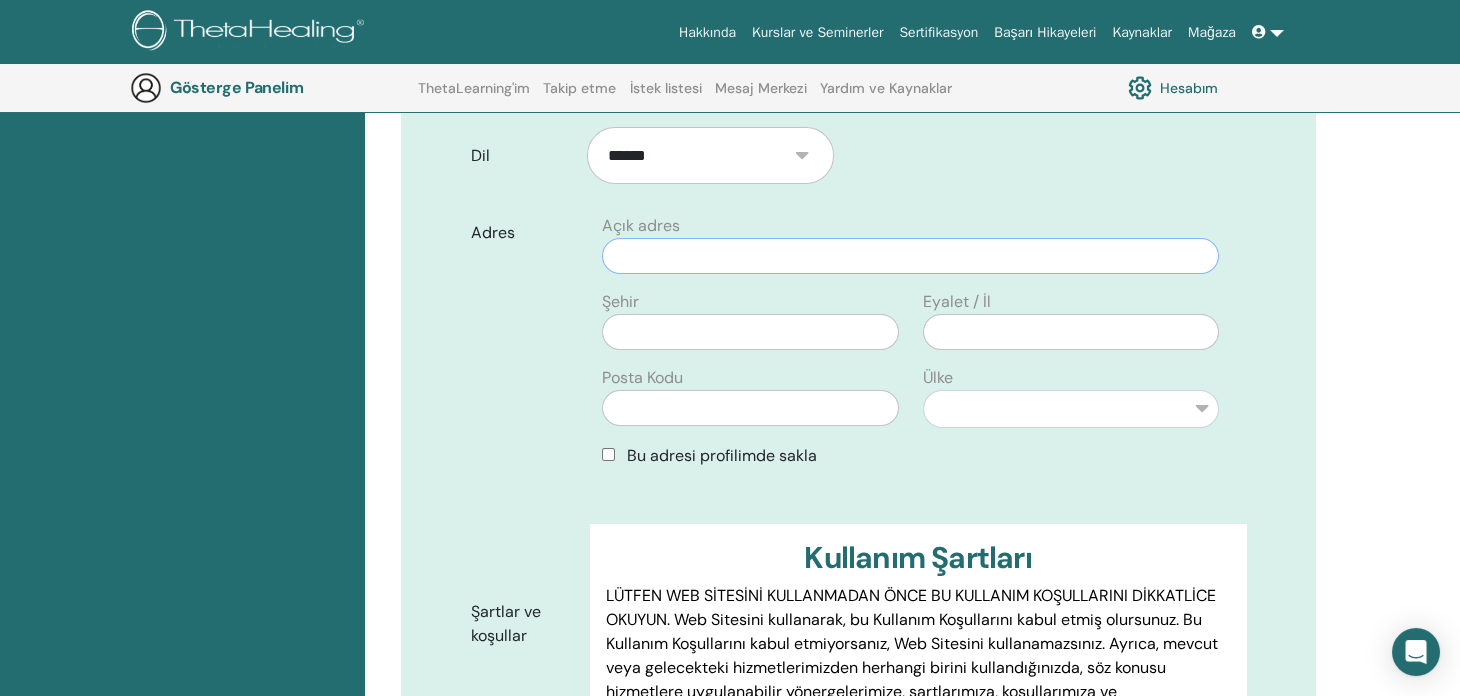 scroll, scrollTop: 547, scrollLeft: 0, axis: vertical 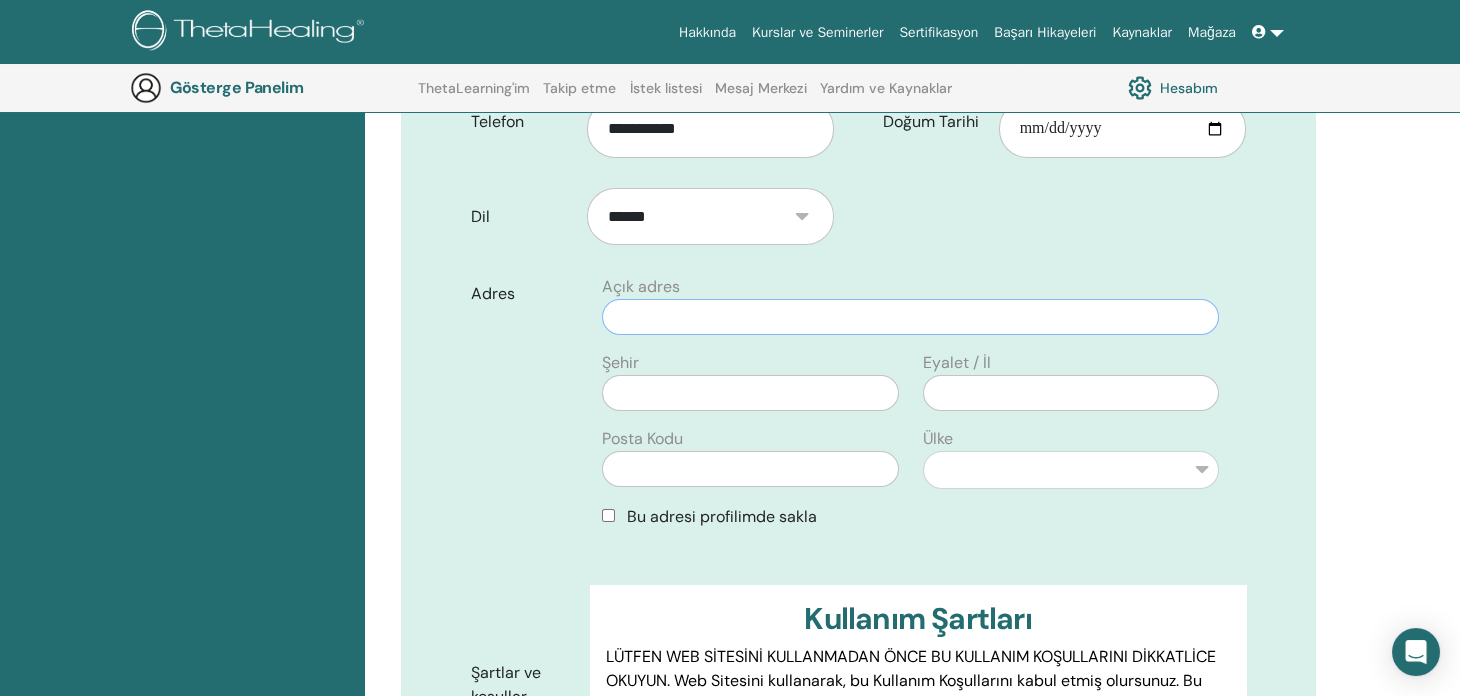 click at bounding box center (910, 317) 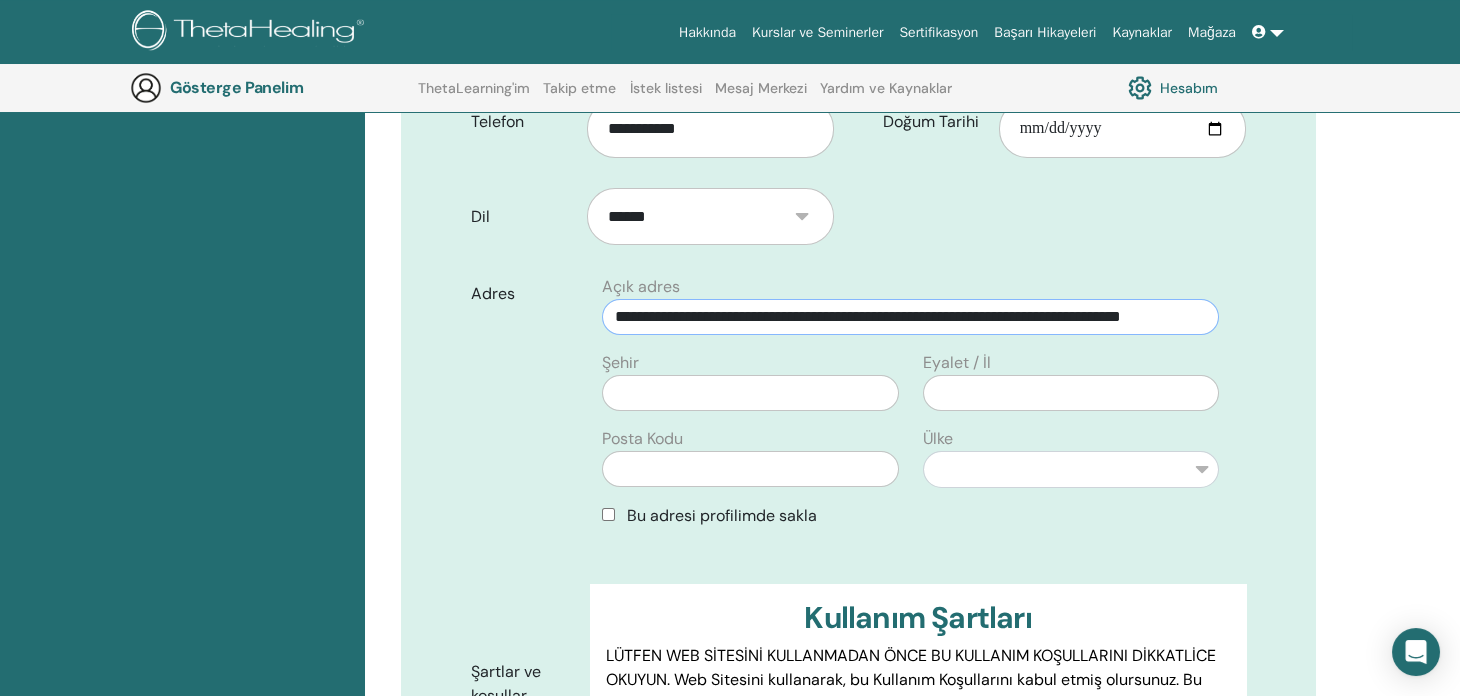 scroll, scrollTop: 0, scrollLeft: 105, axis: horizontal 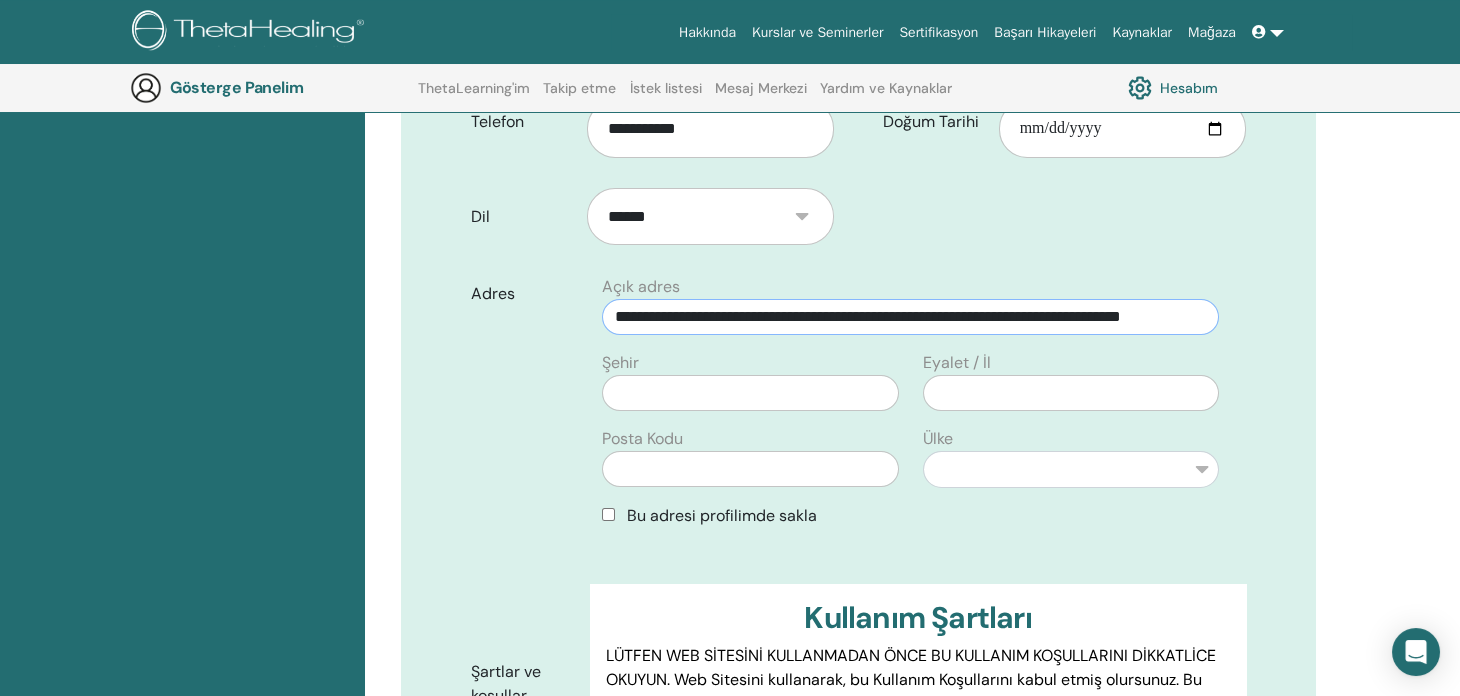 type on "**********" 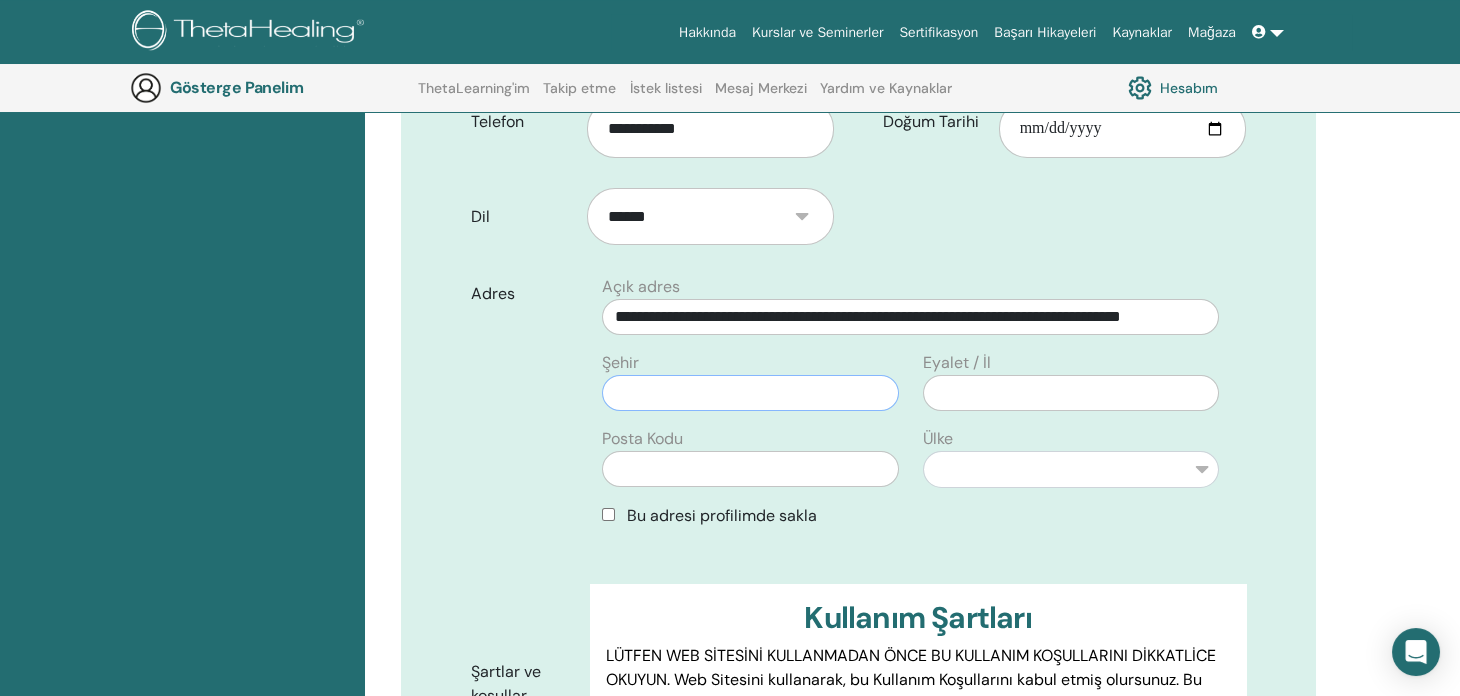click at bounding box center [750, 393] 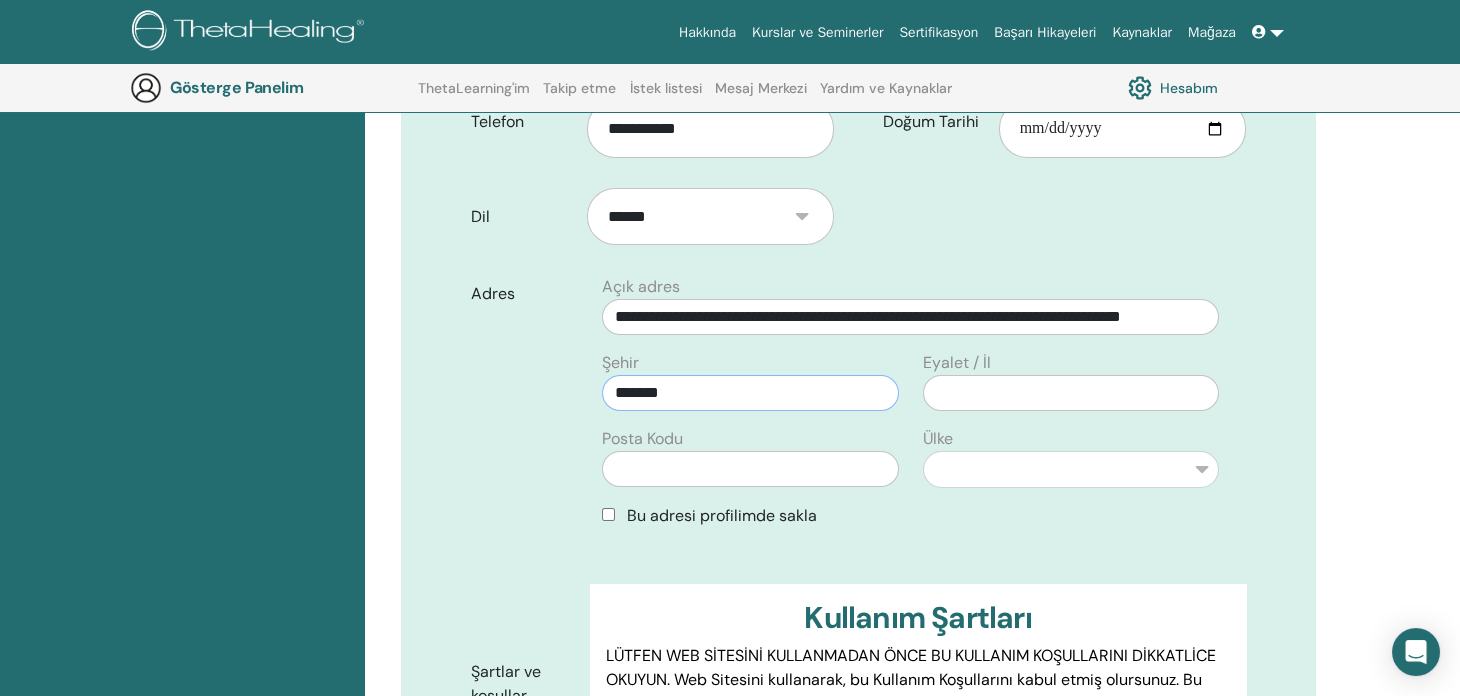 type on "*******" 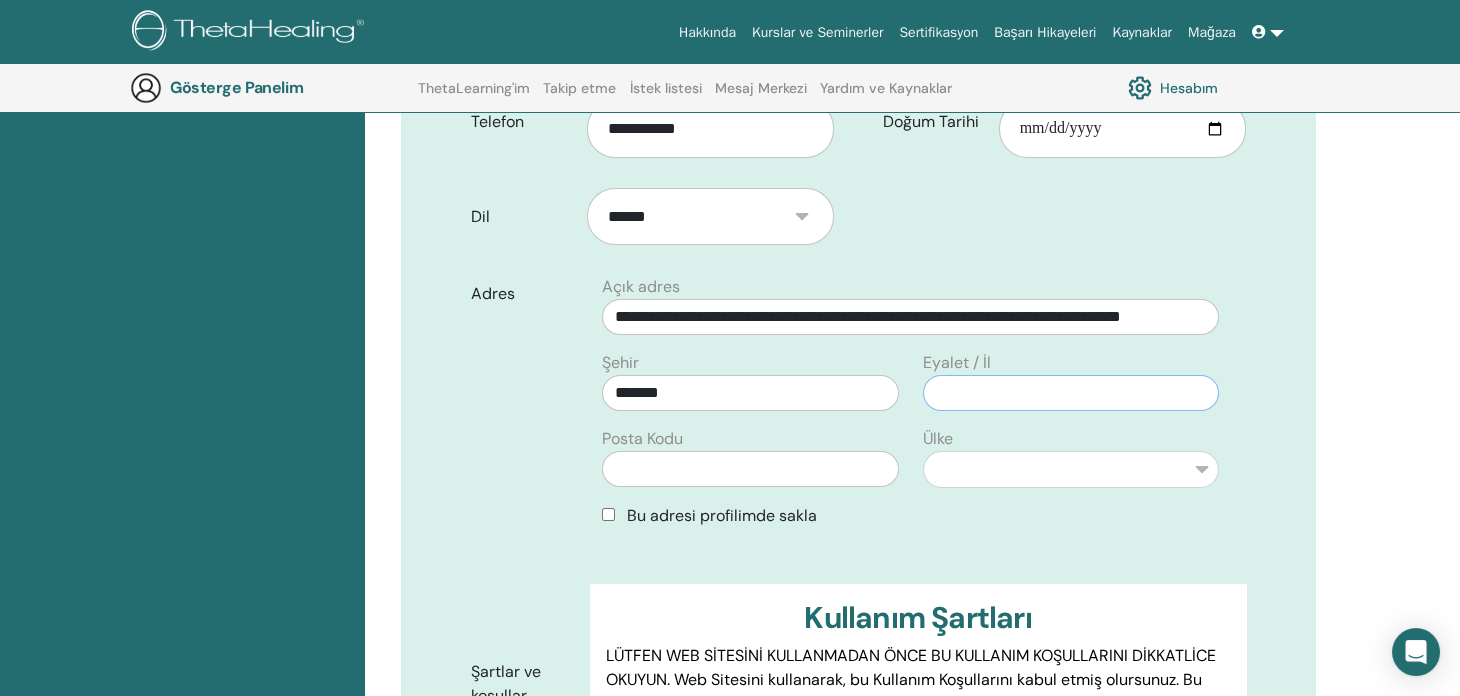 click at bounding box center (1071, 393) 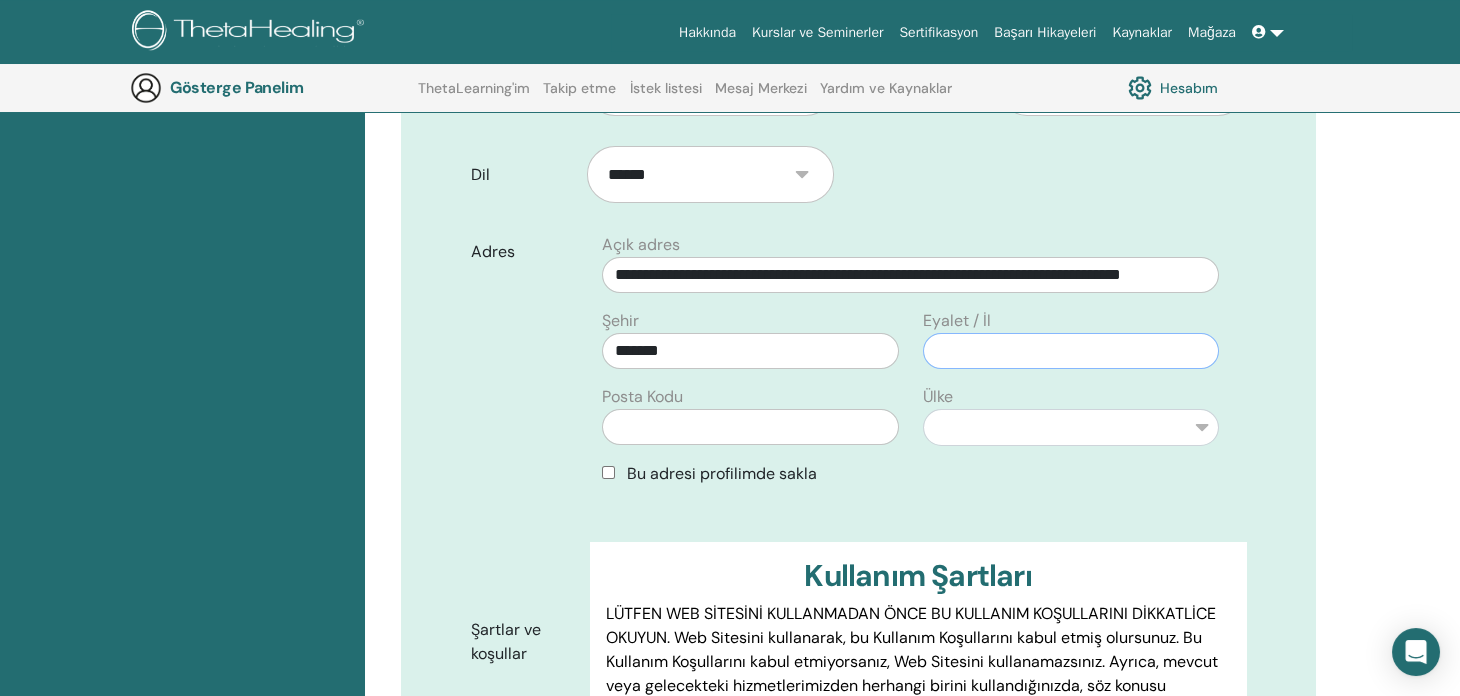 scroll, scrollTop: 647, scrollLeft: 0, axis: vertical 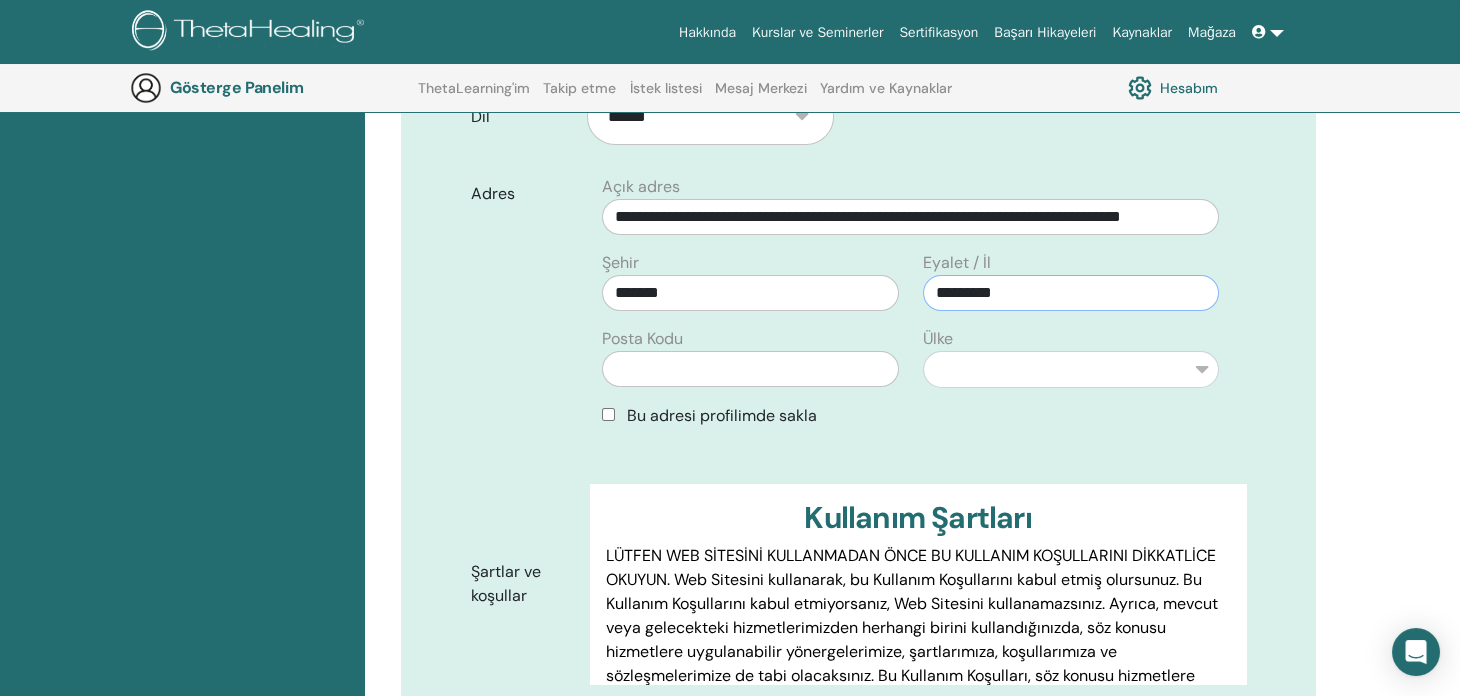 type on "*********" 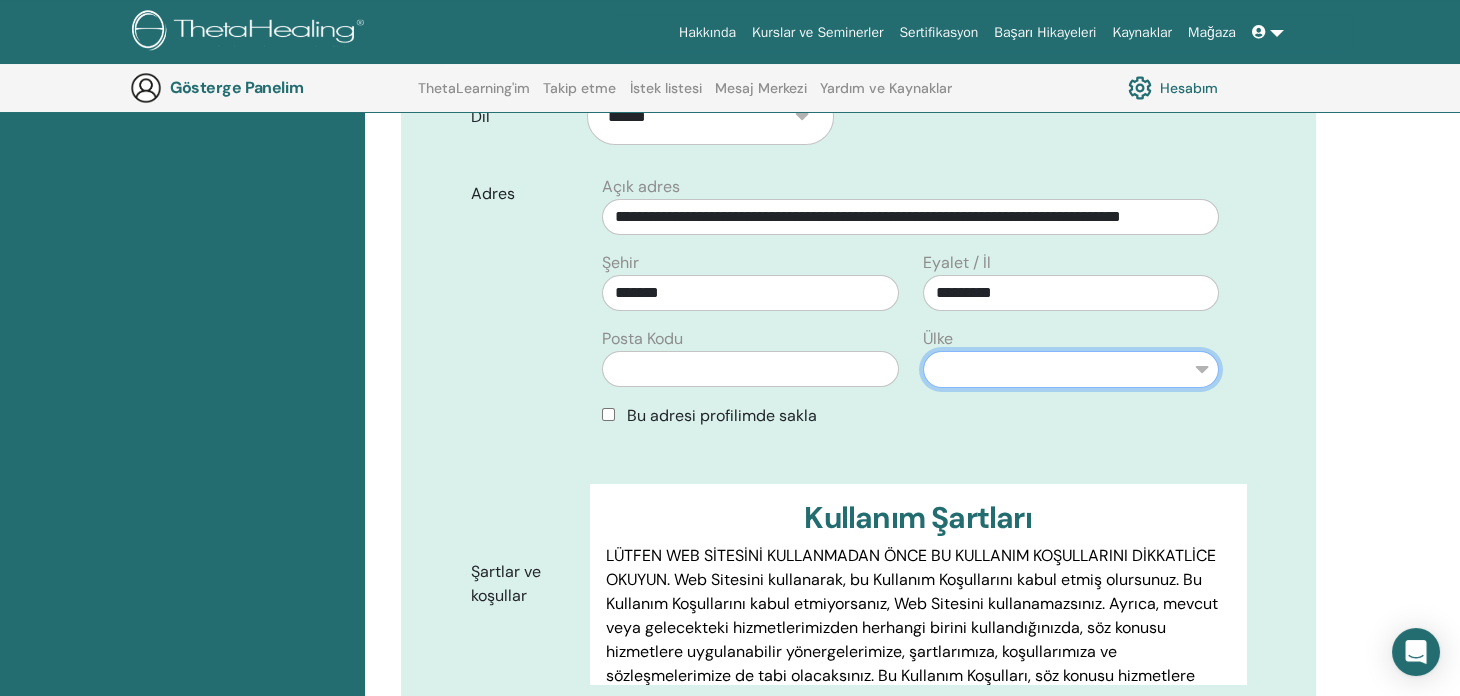 click on "**********" at bounding box center (1071, 370) 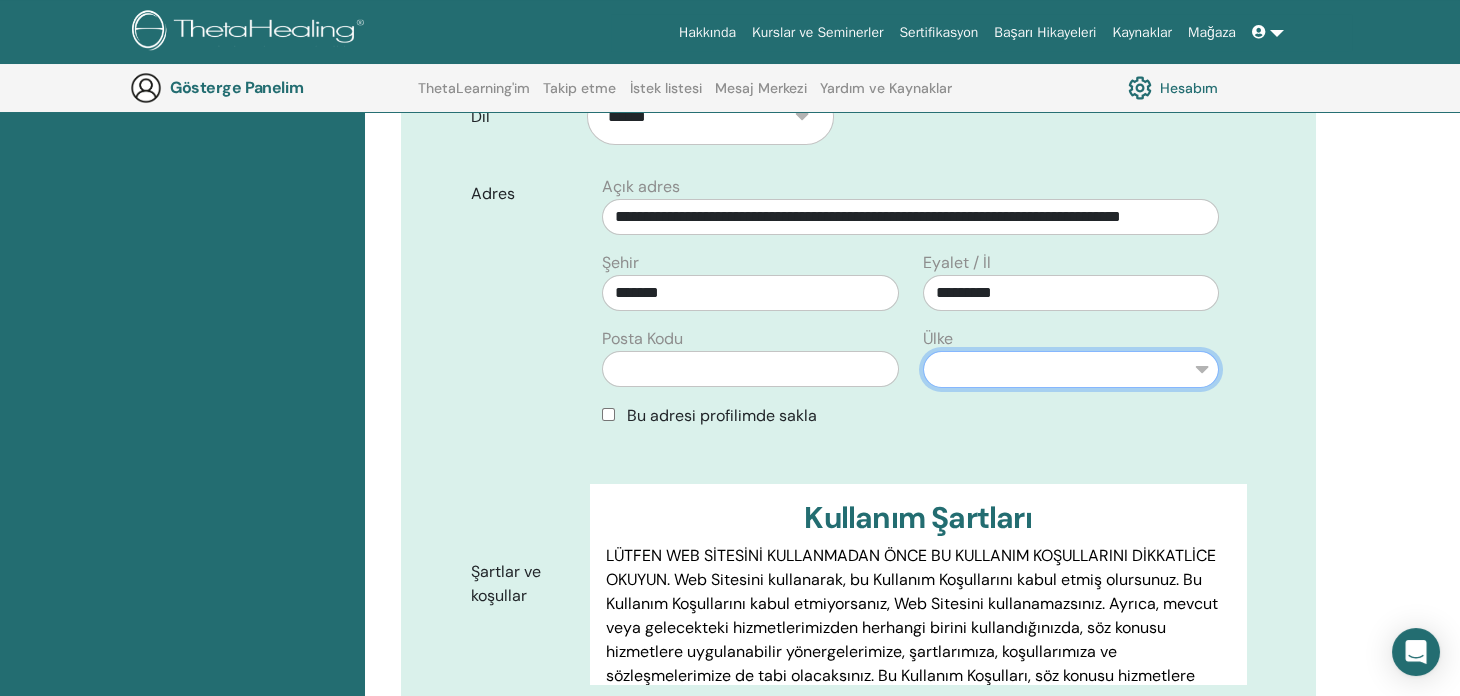 select on "**" 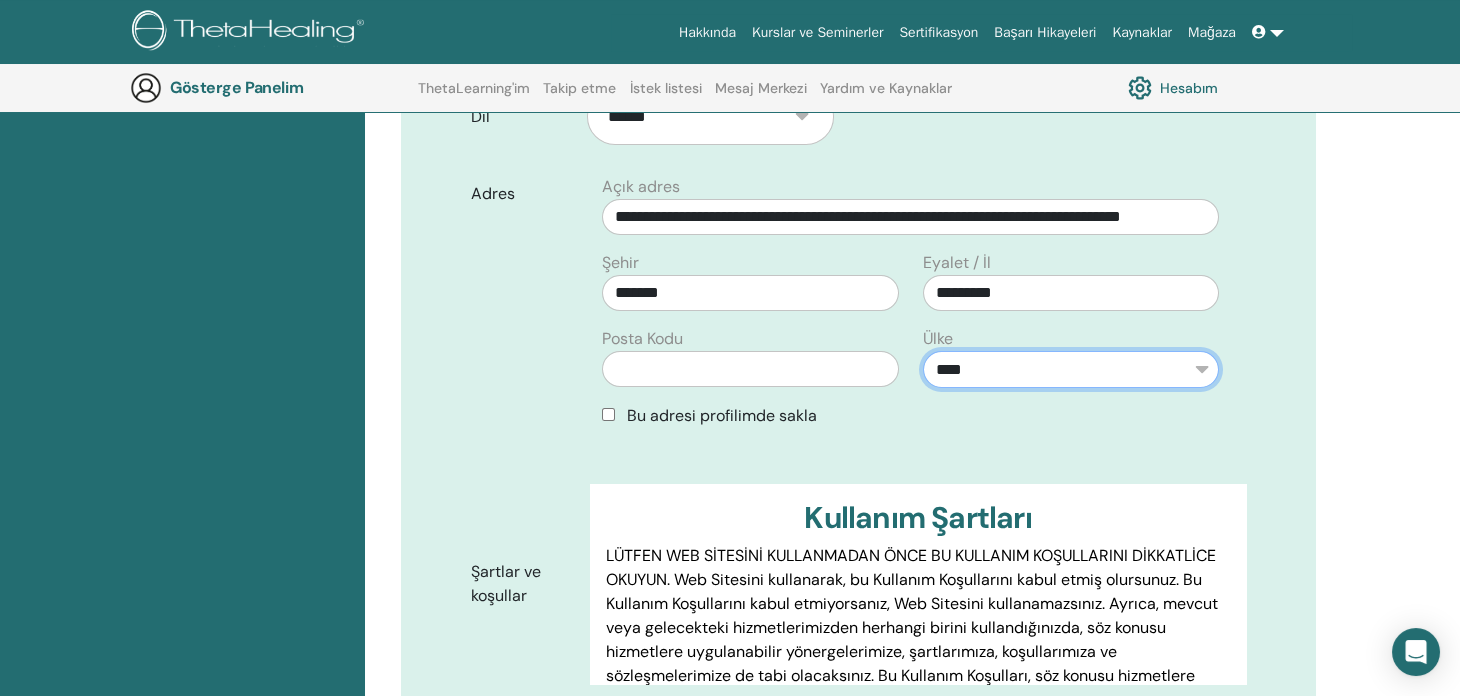 click on "**********" at bounding box center [1071, 370] 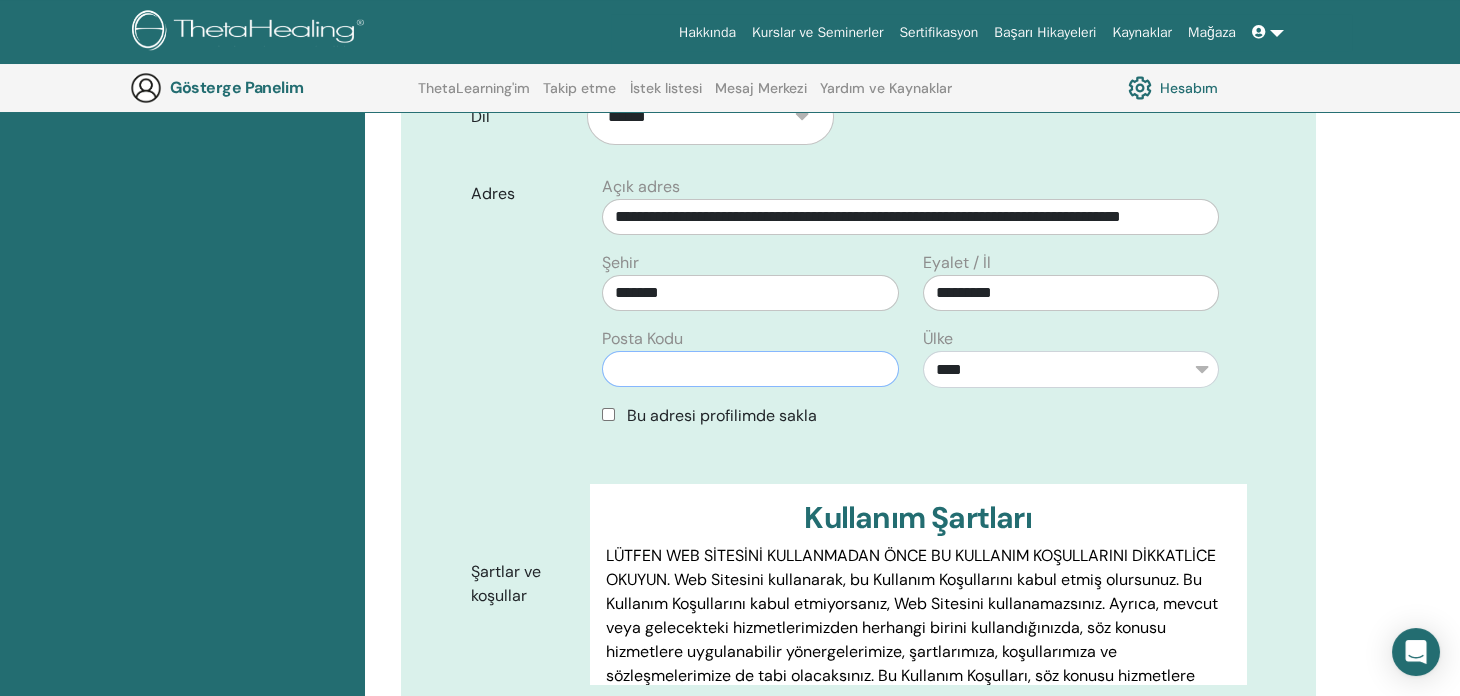 click at bounding box center (750, 369) 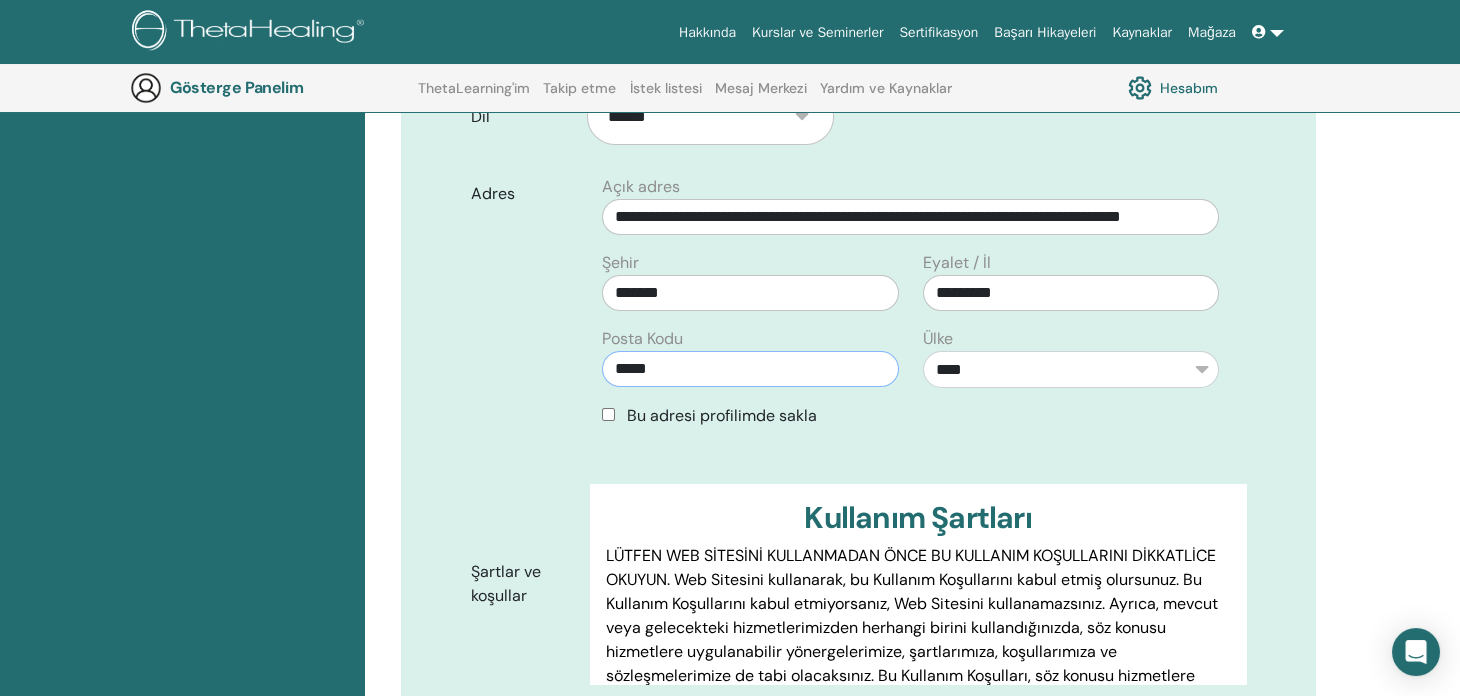 type on "*****" 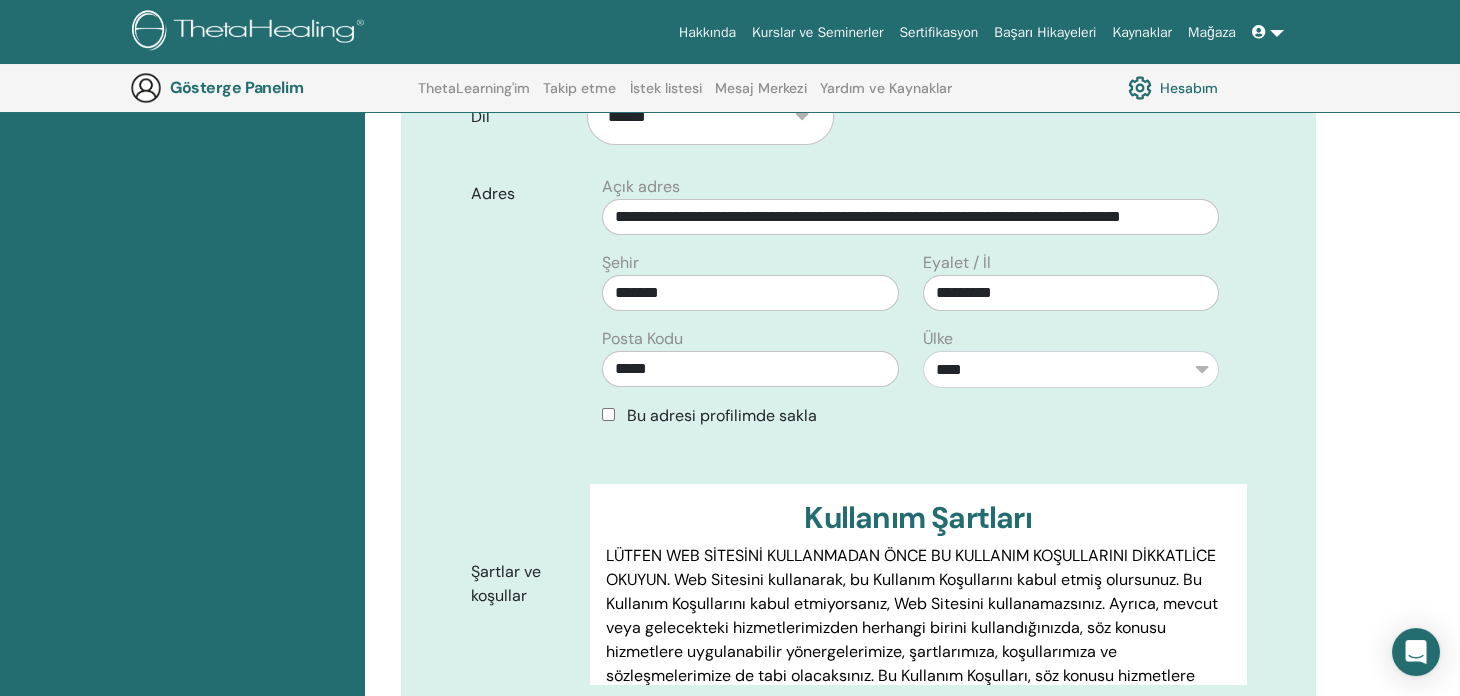 click on "Bu adresi profilimde sakla" at bounding box center [910, 416] 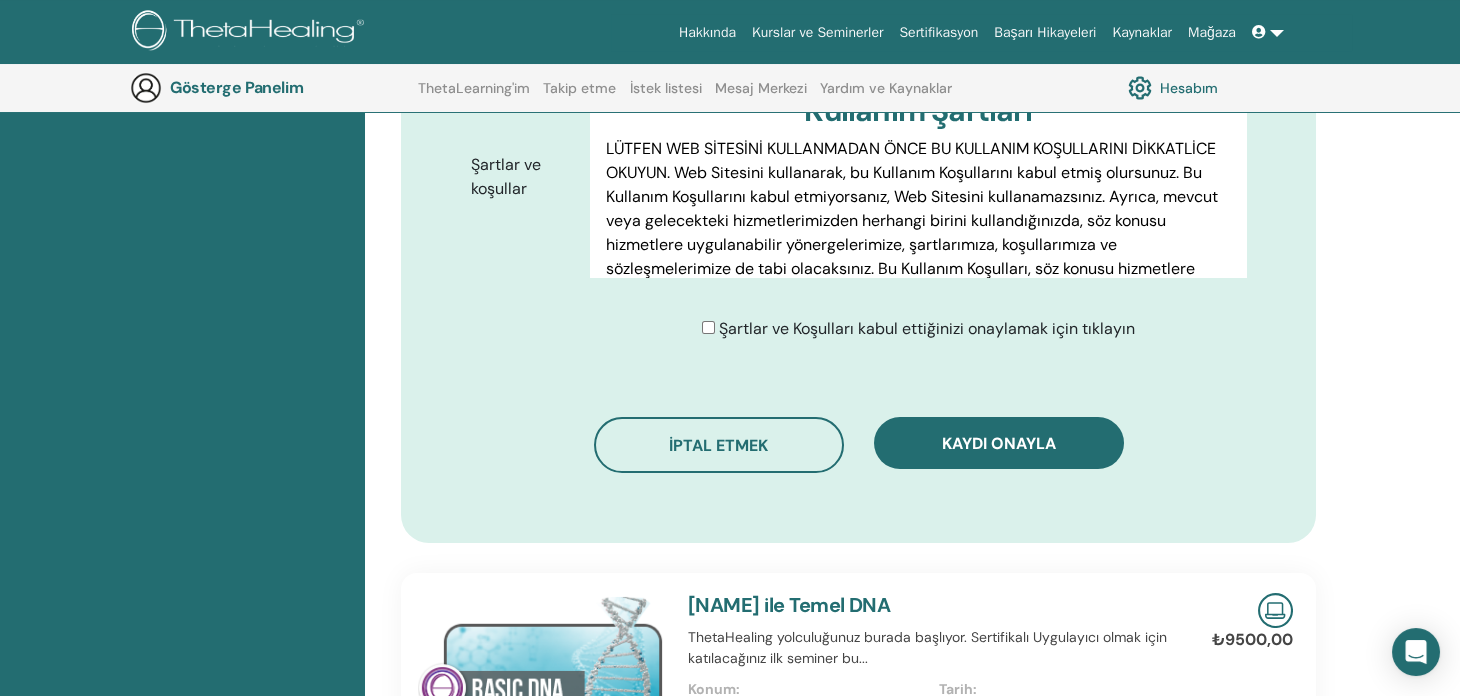 scroll, scrollTop: 1047, scrollLeft: 0, axis: vertical 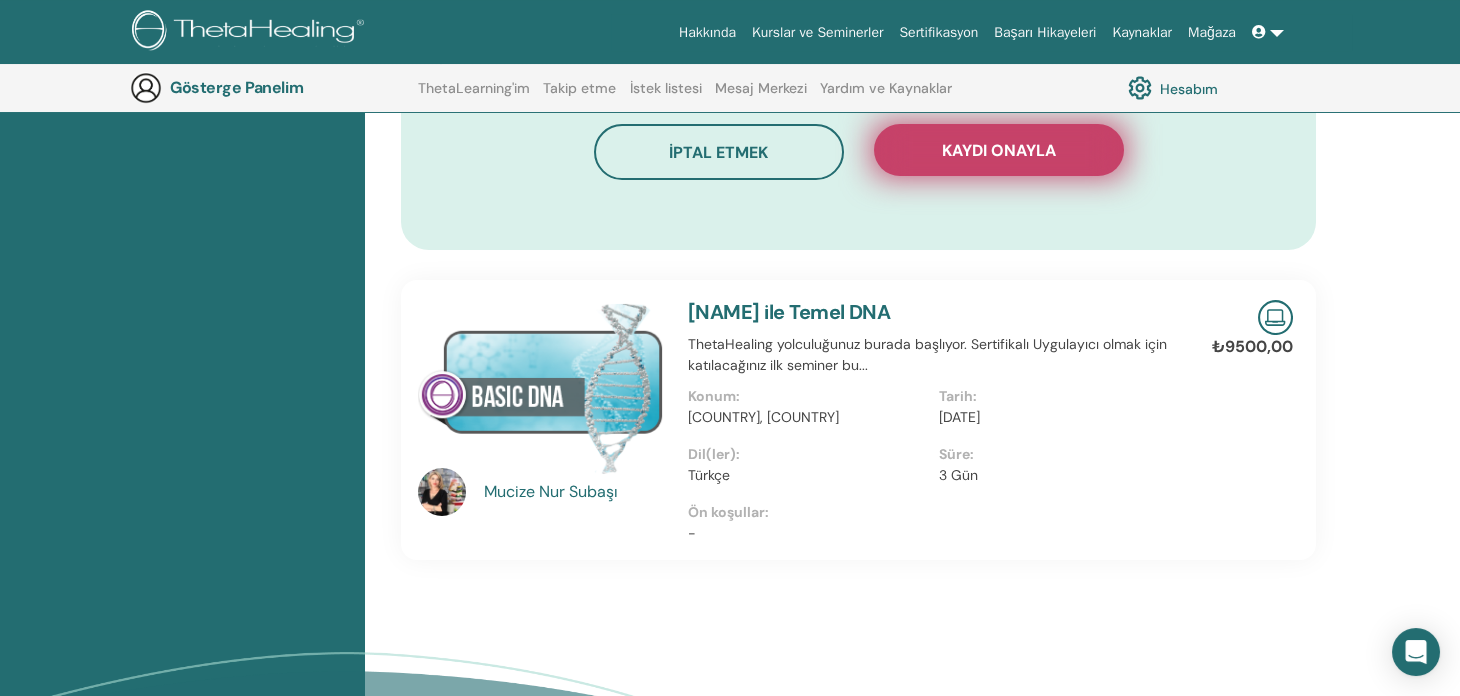 click on "Kaydı onayla" at bounding box center (999, 150) 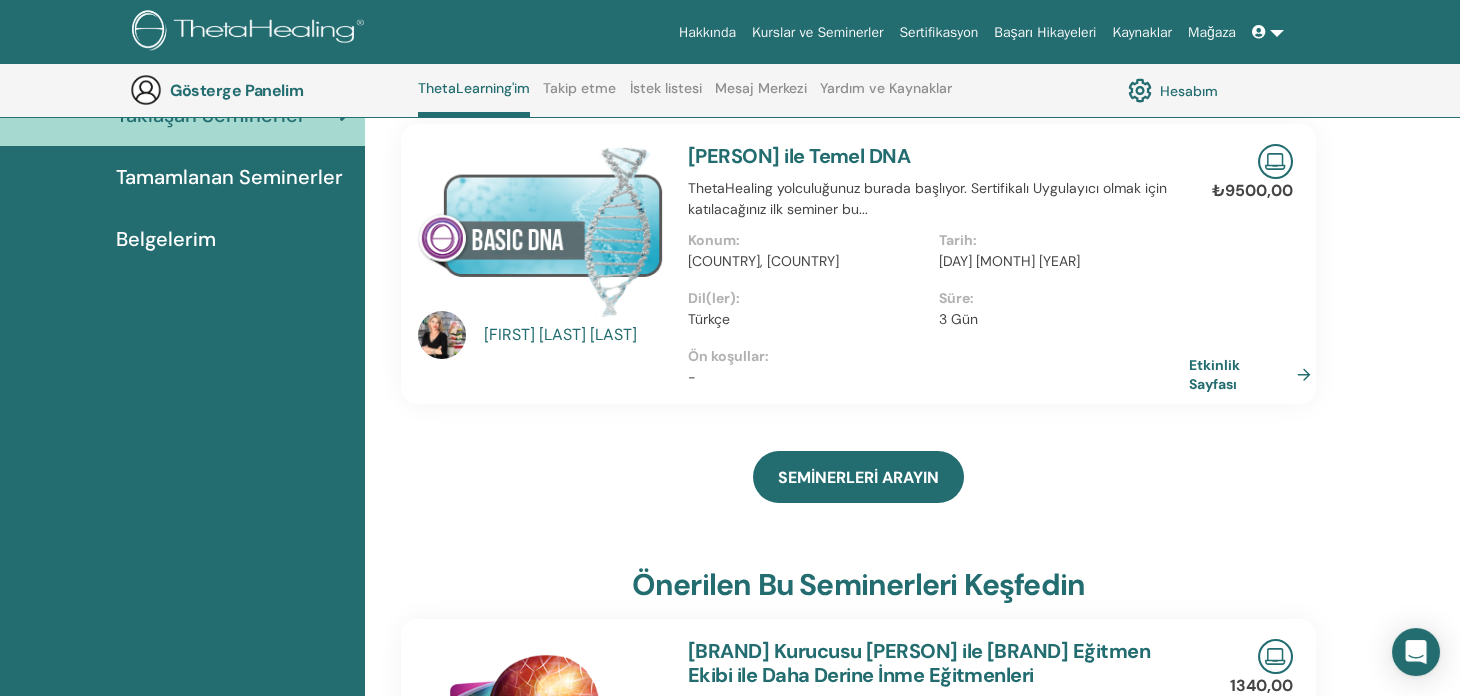 scroll, scrollTop: 251, scrollLeft: 0, axis: vertical 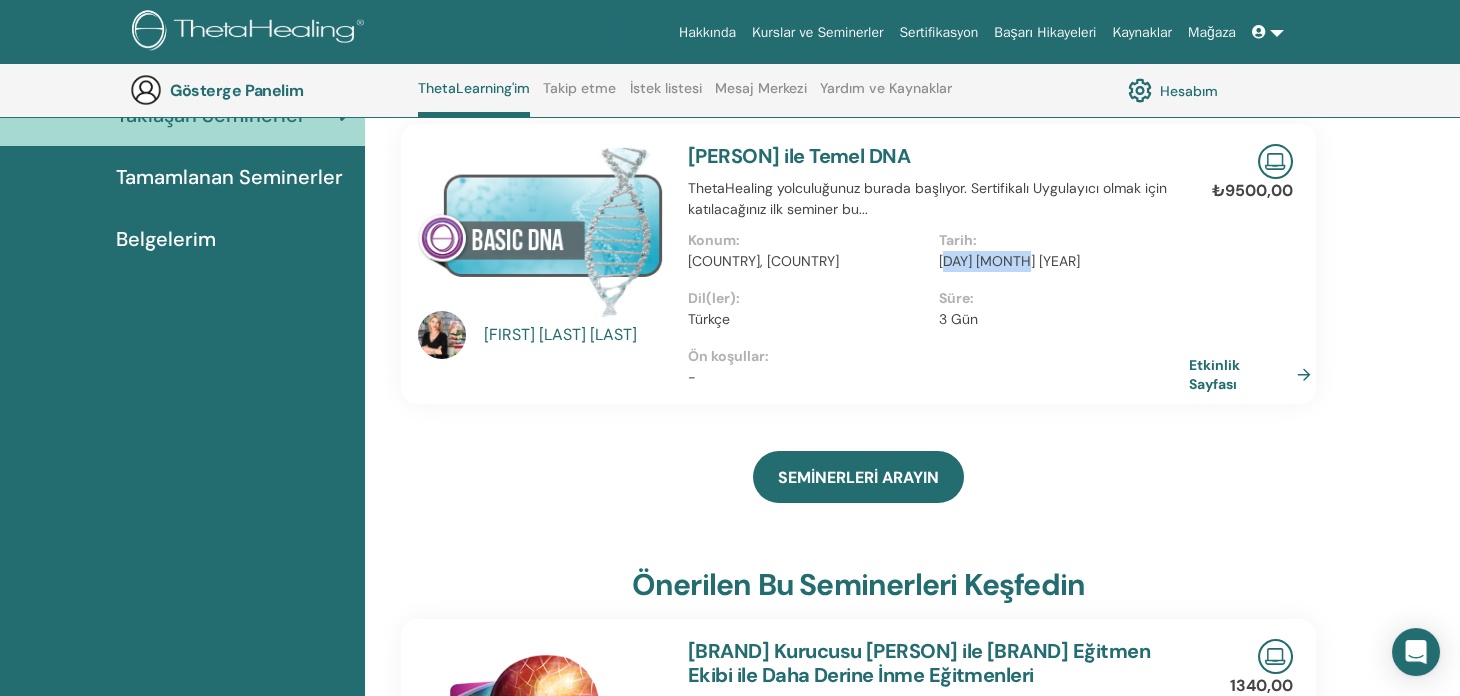 drag, startPoint x: 942, startPoint y: 255, endPoint x: 1030, endPoint y: 257, distance: 88.02273 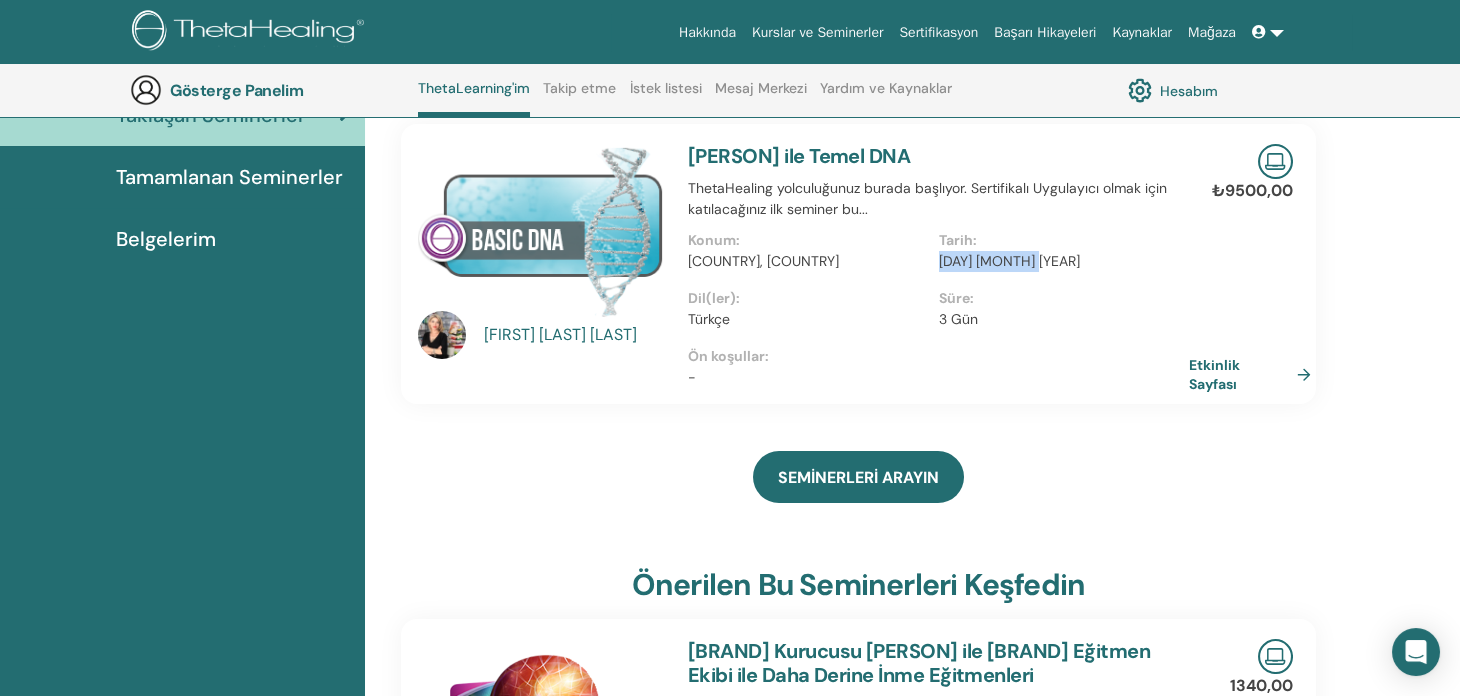 drag, startPoint x: 938, startPoint y: 250, endPoint x: 1099, endPoint y: 262, distance: 161.44658 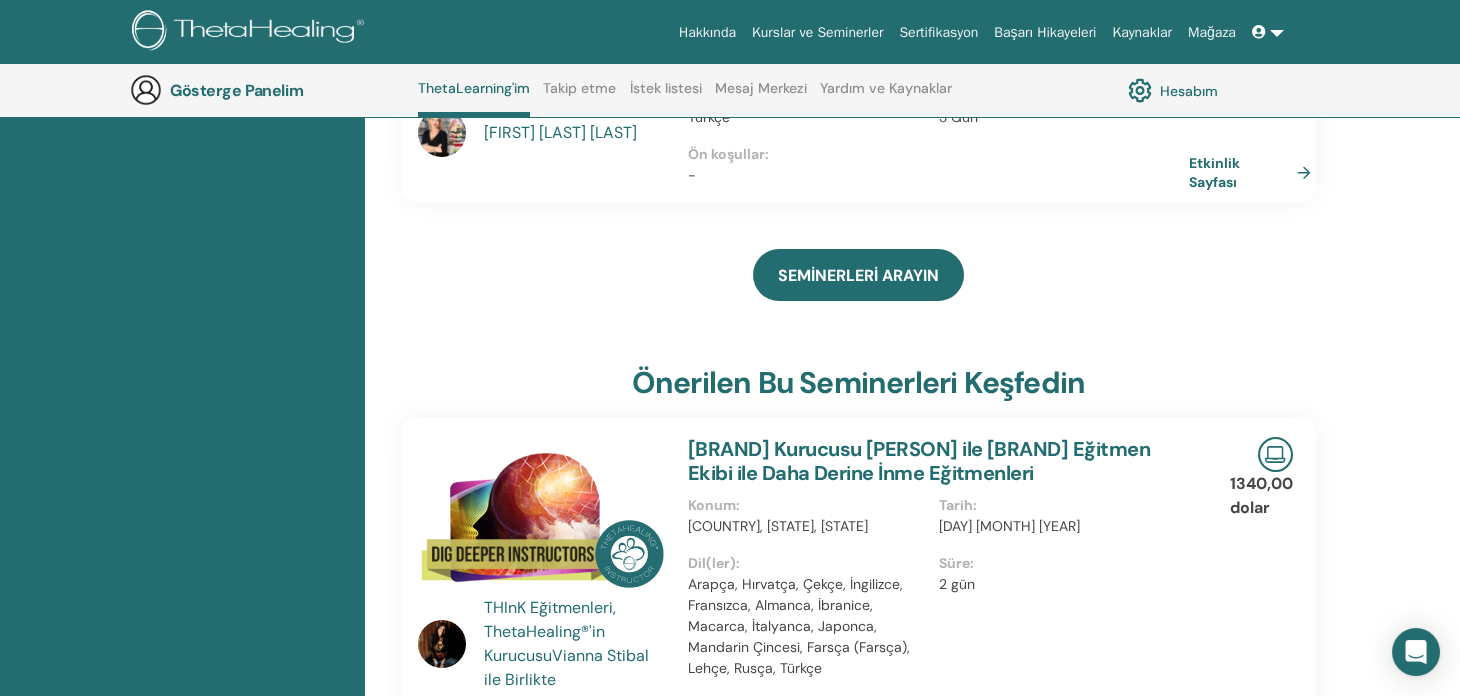 scroll, scrollTop: 152, scrollLeft: 0, axis: vertical 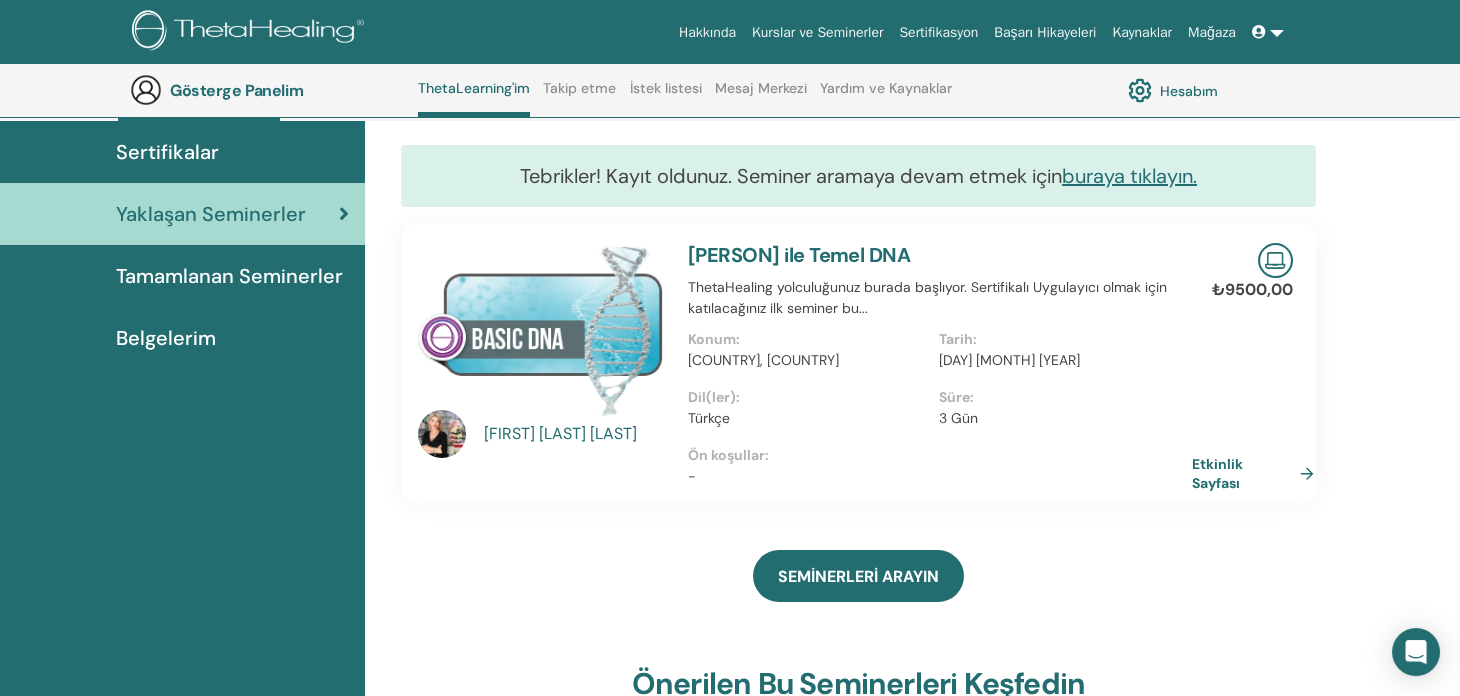 click on "Etkinlik Sayfası" at bounding box center (1217, 473) 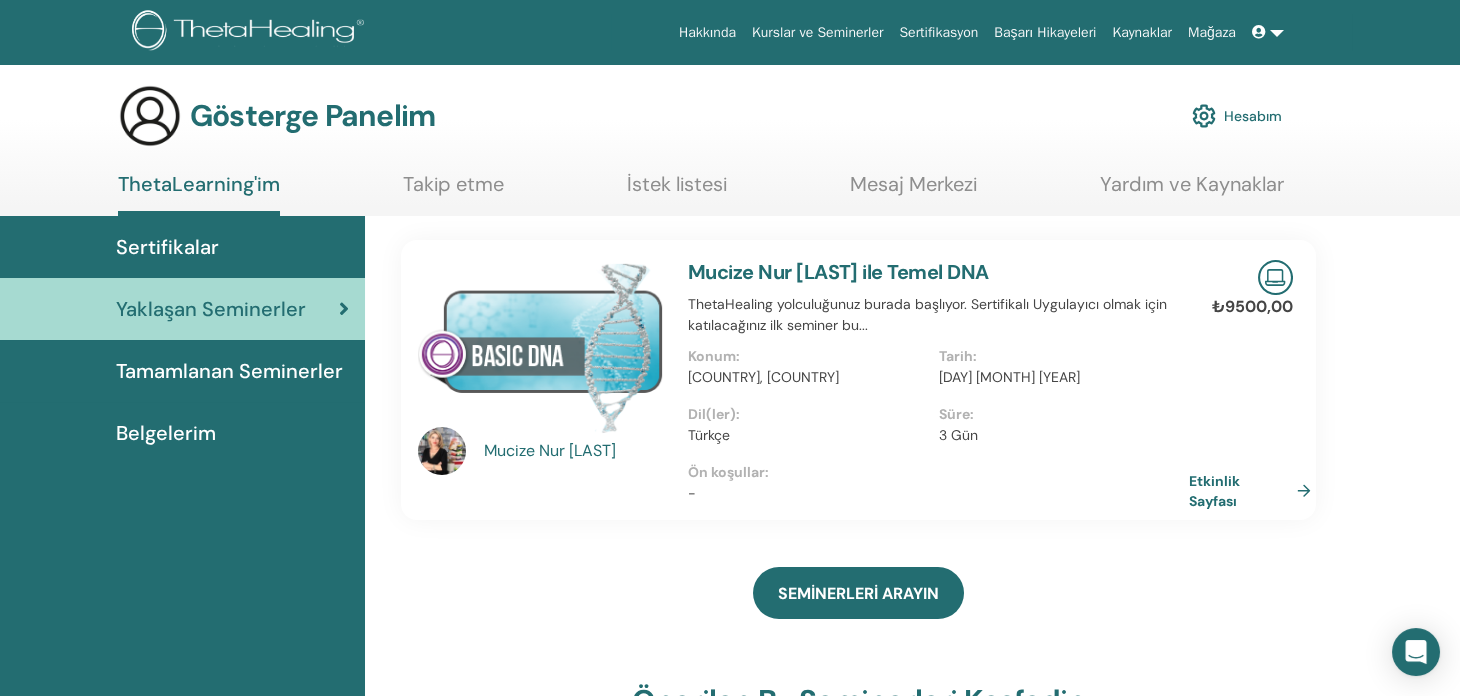 scroll, scrollTop: 0, scrollLeft: 0, axis: both 